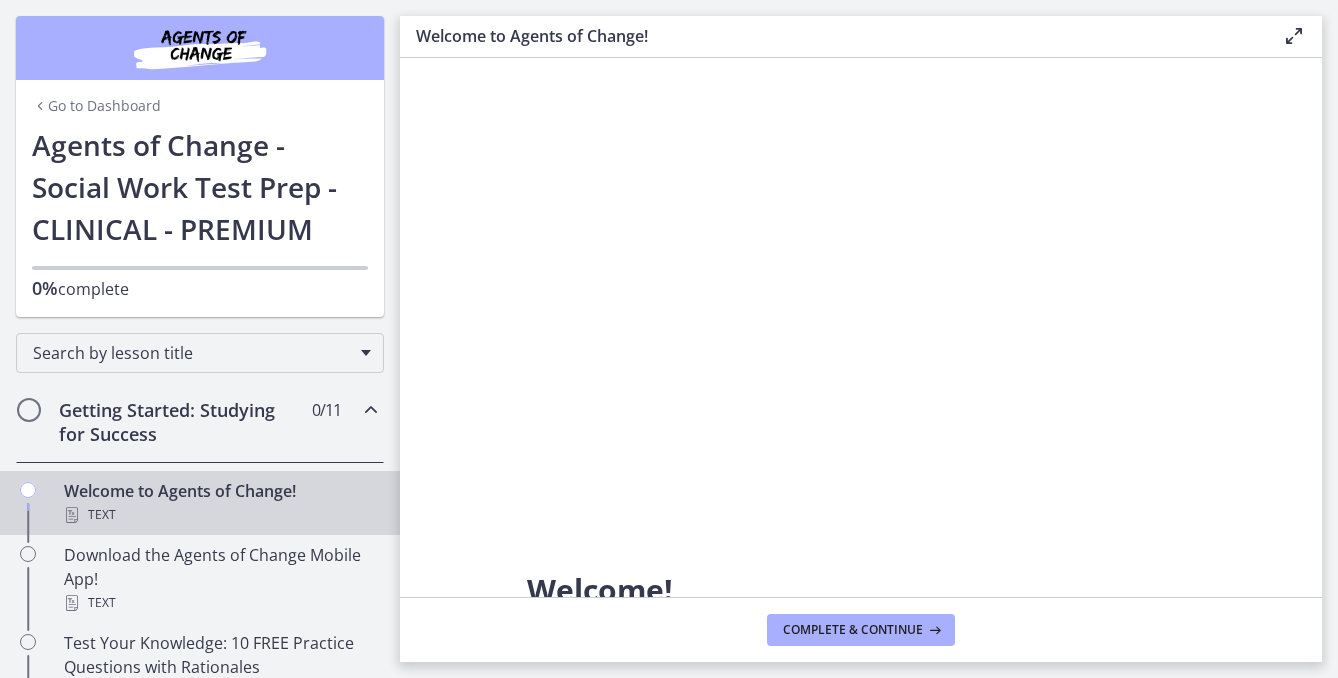 scroll, scrollTop: 0, scrollLeft: 0, axis: both 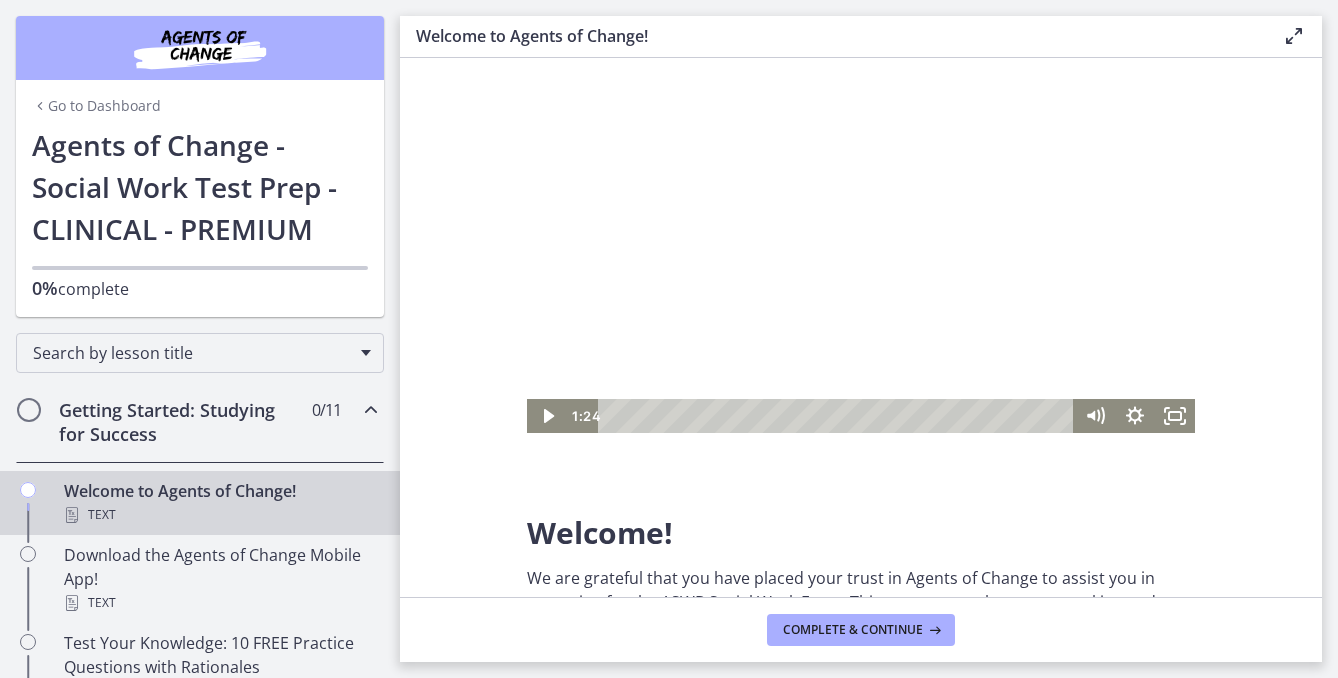 click at bounding box center (861, 245) 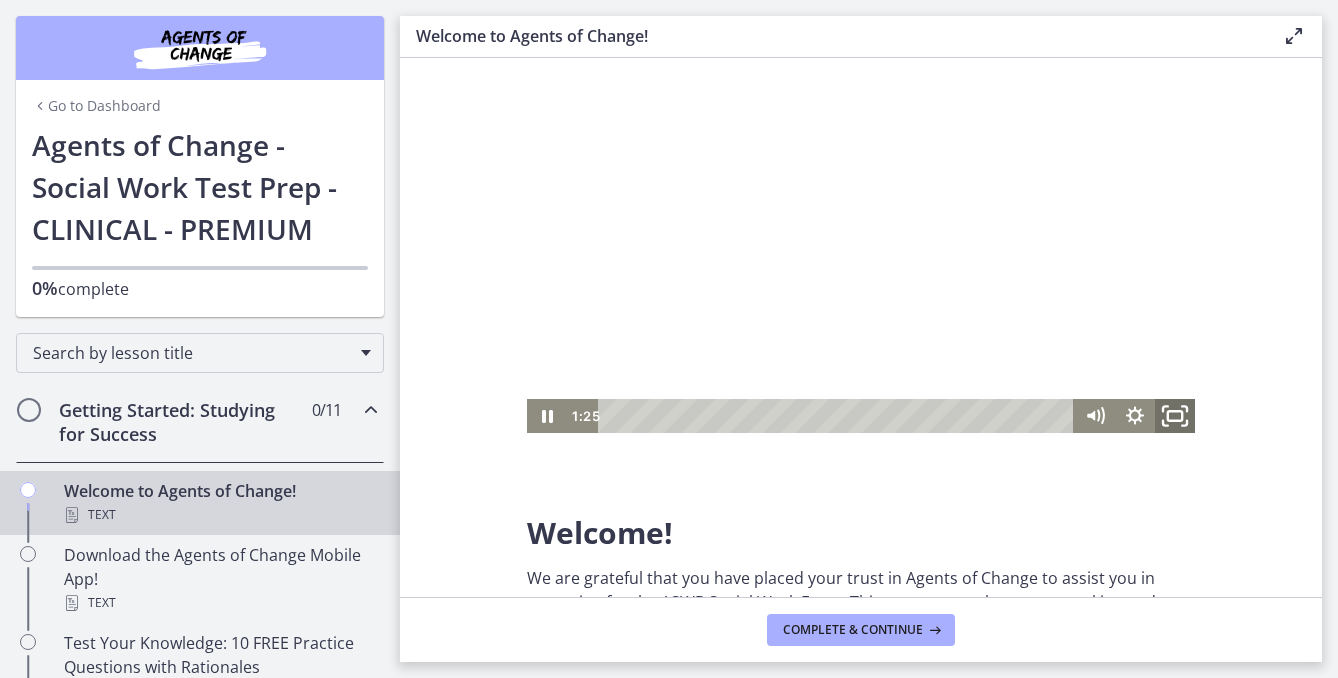 click 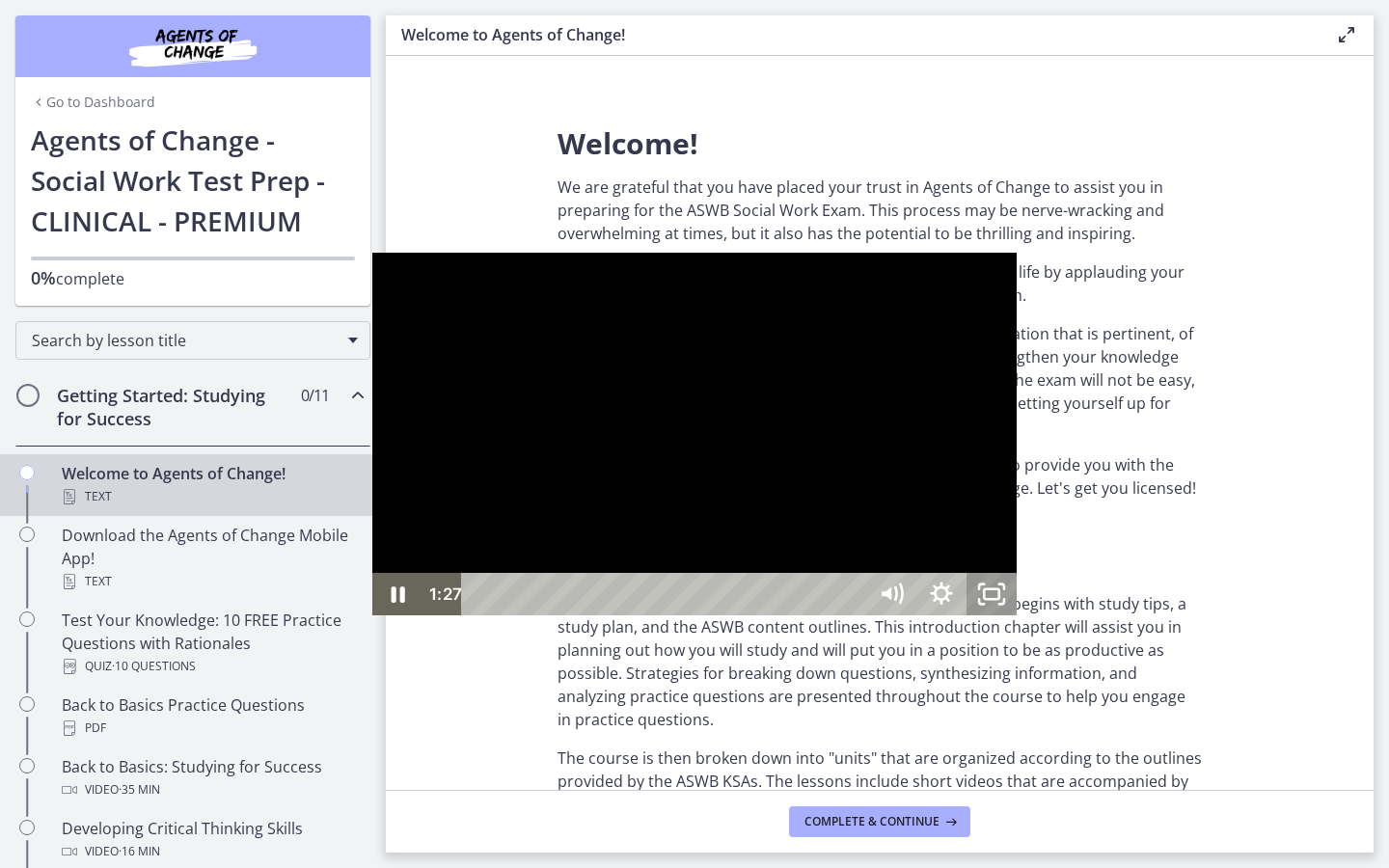 click 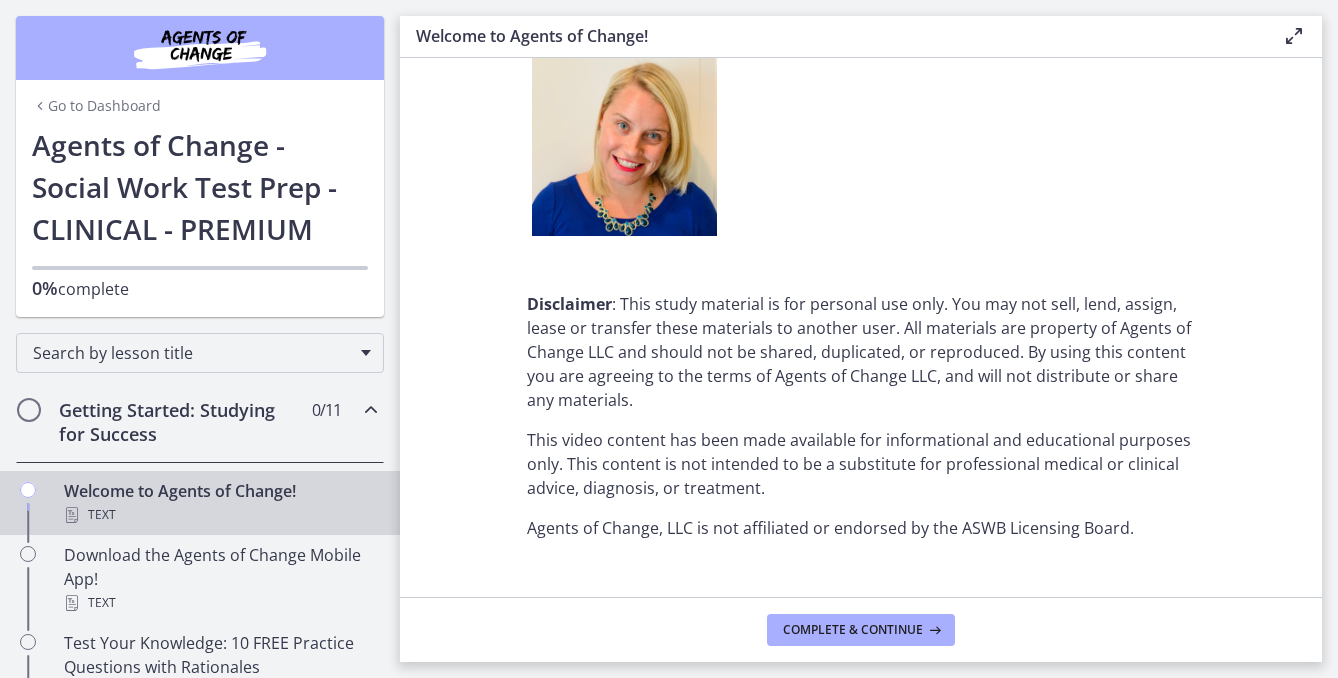 scroll, scrollTop: 2577, scrollLeft: 0, axis: vertical 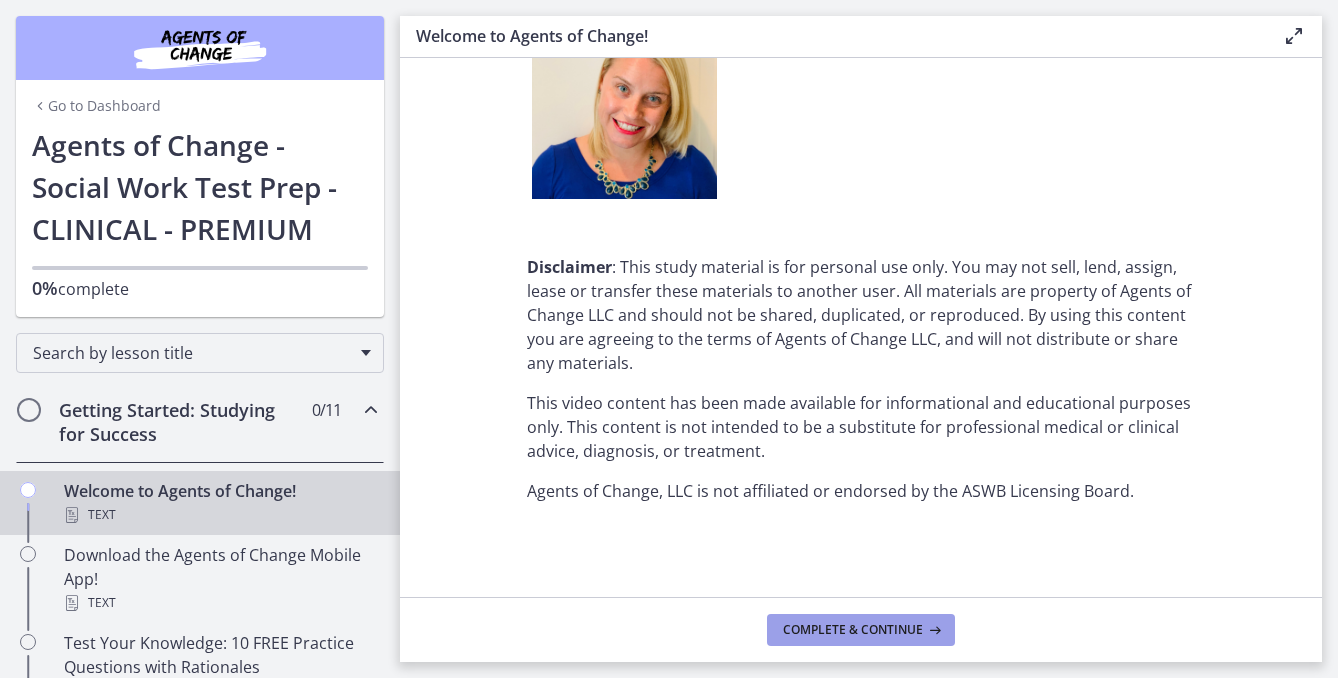 click on "Complete & continue" at bounding box center (853, 630) 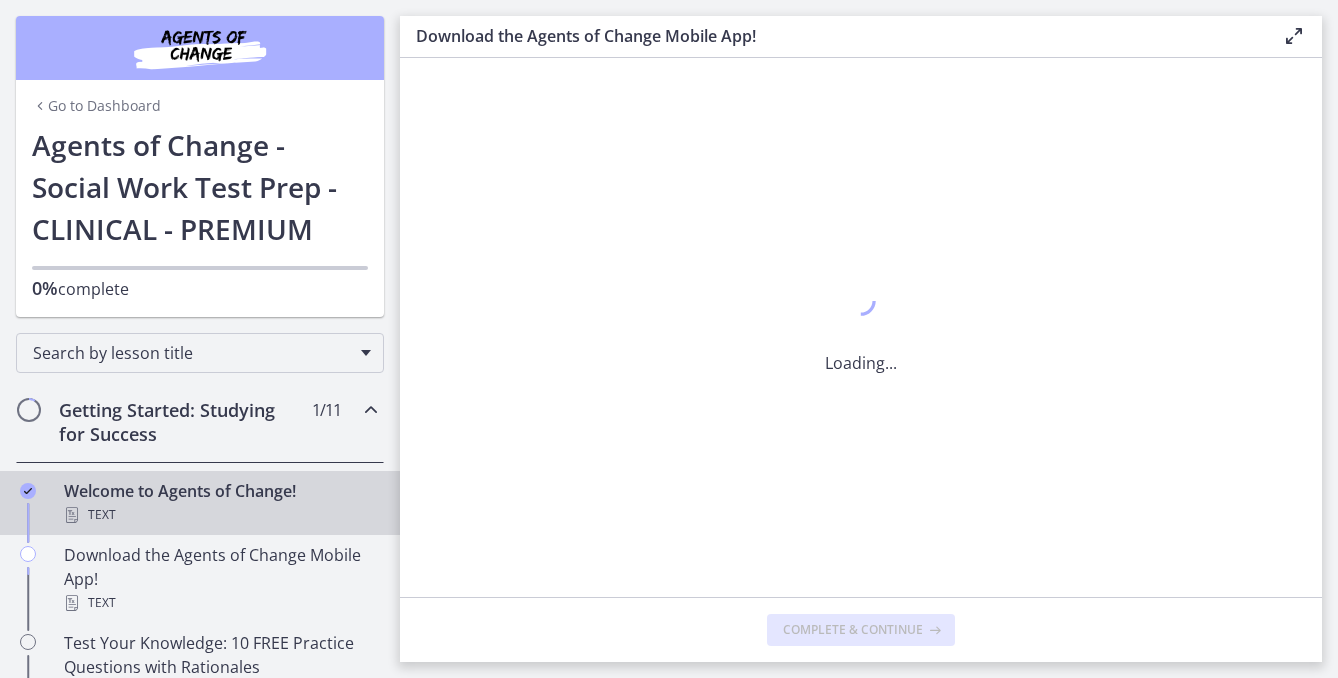 scroll, scrollTop: 0, scrollLeft: 0, axis: both 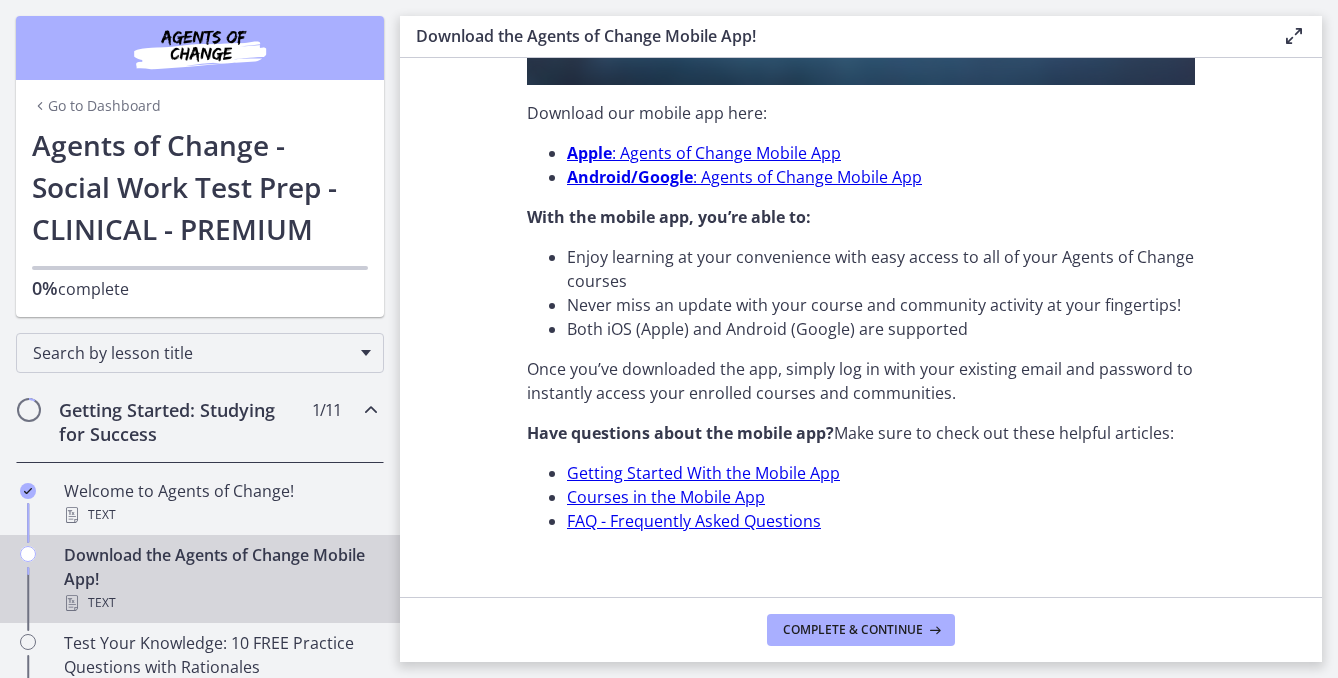 click on "Apple : Agents of Change Mobile App" at bounding box center [704, 153] 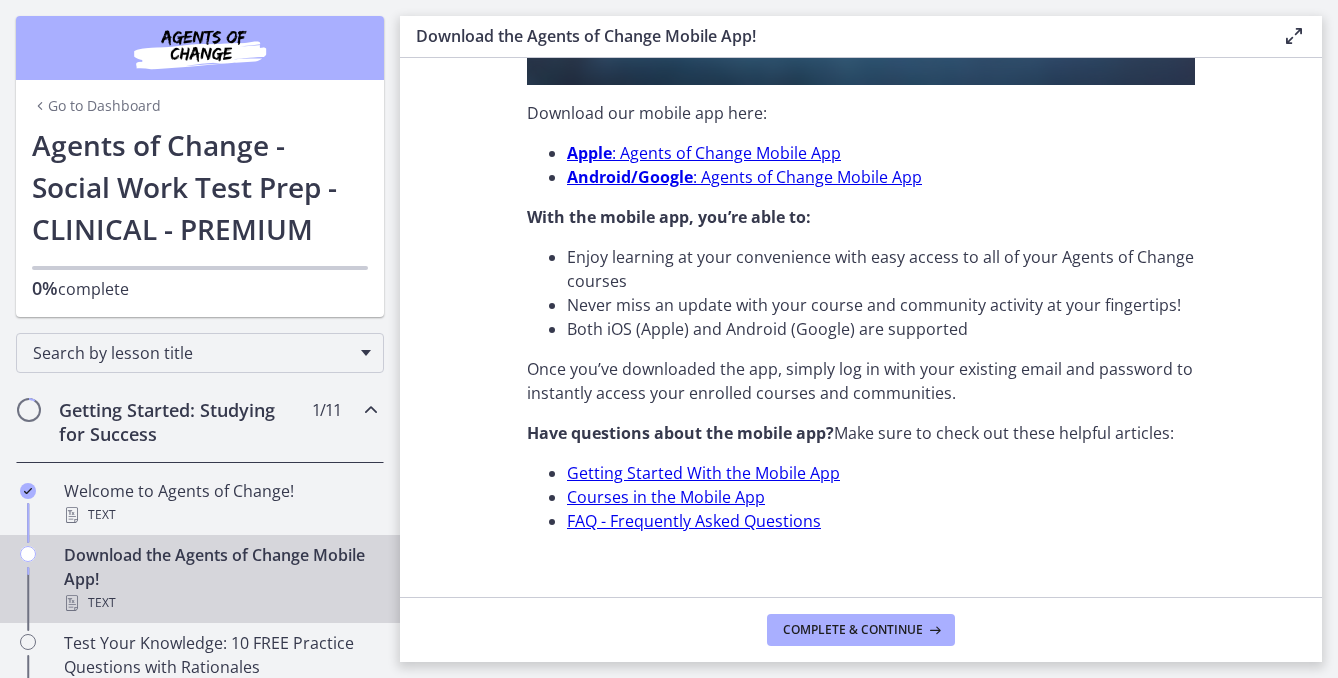 scroll, scrollTop: 685, scrollLeft: 0, axis: vertical 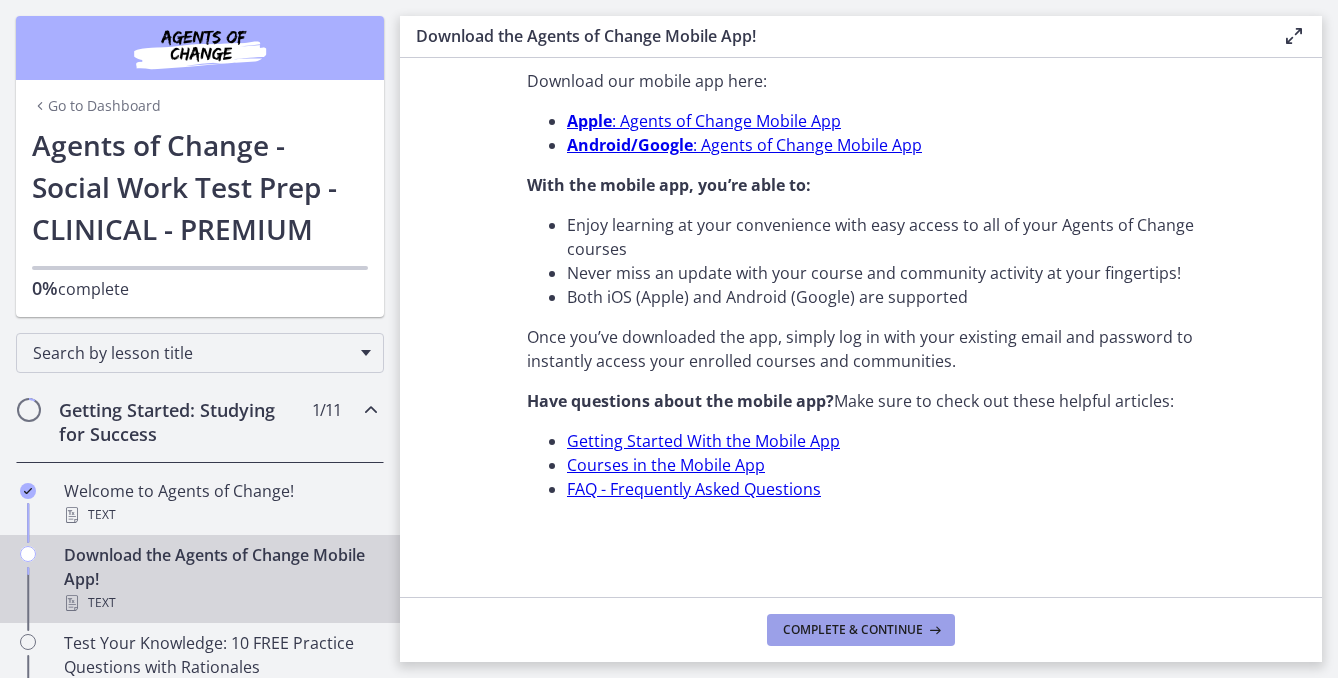 click on "Complete & continue" at bounding box center [853, 630] 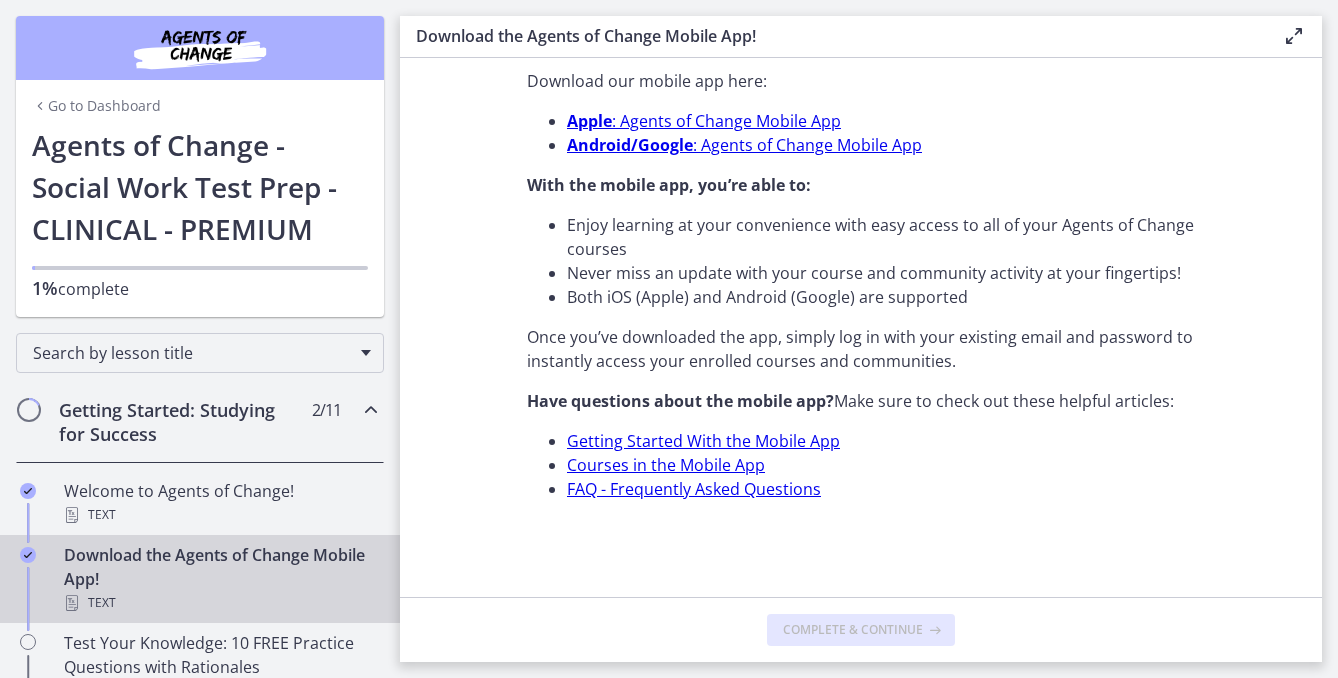scroll, scrollTop: 0, scrollLeft: 0, axis: both 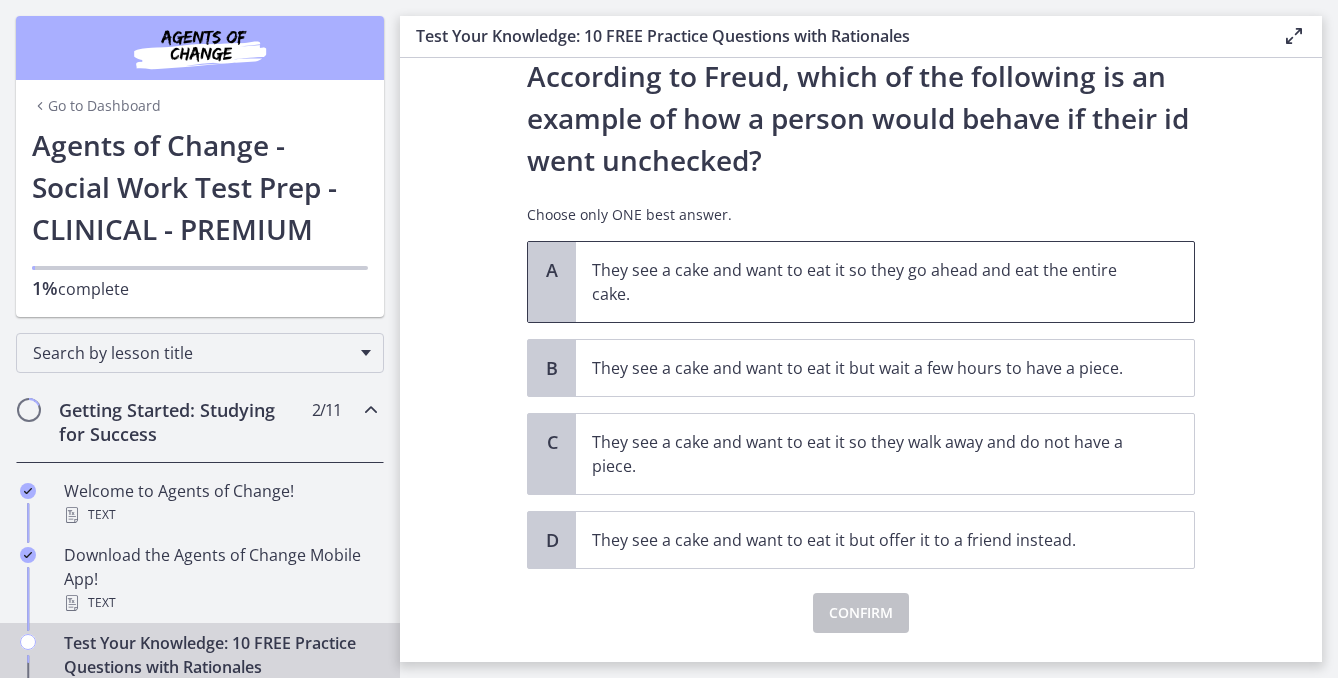 click on "They see a cake and want to eat it so they go ahead and eat the entire cake." at bounding box center (865, 282) 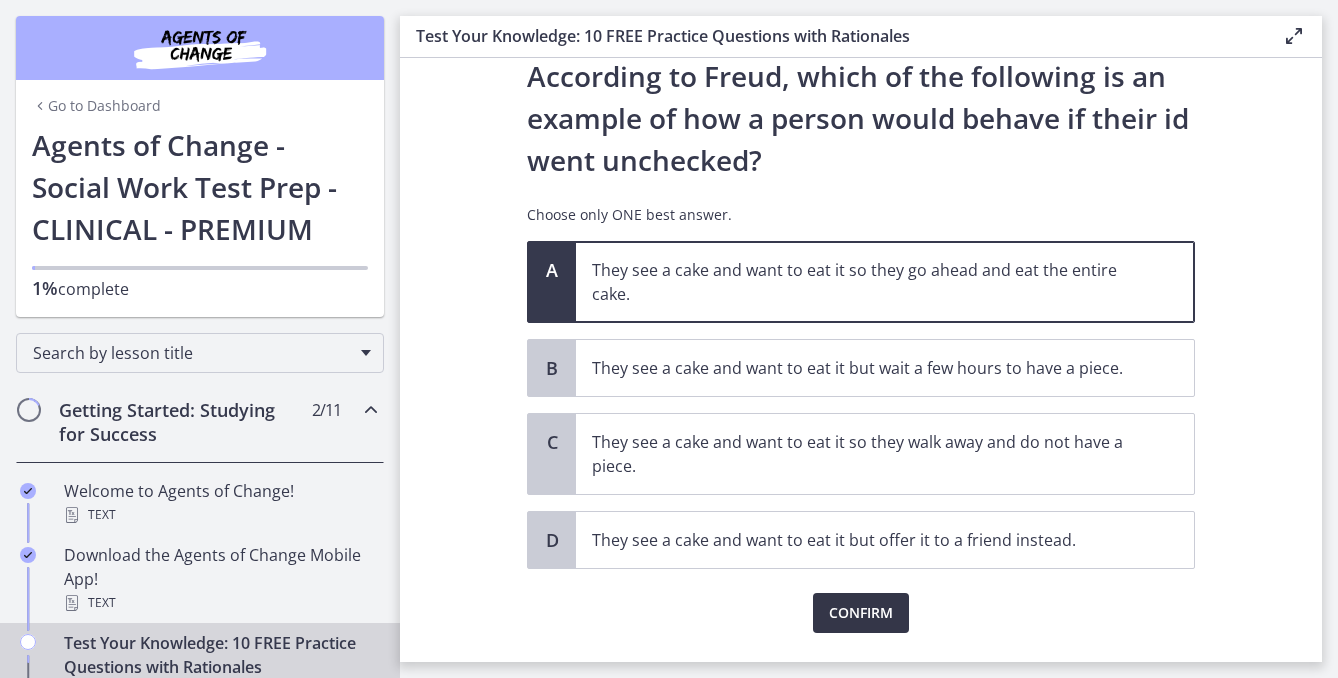click on "Confirm" at bounding box center (861, 613) 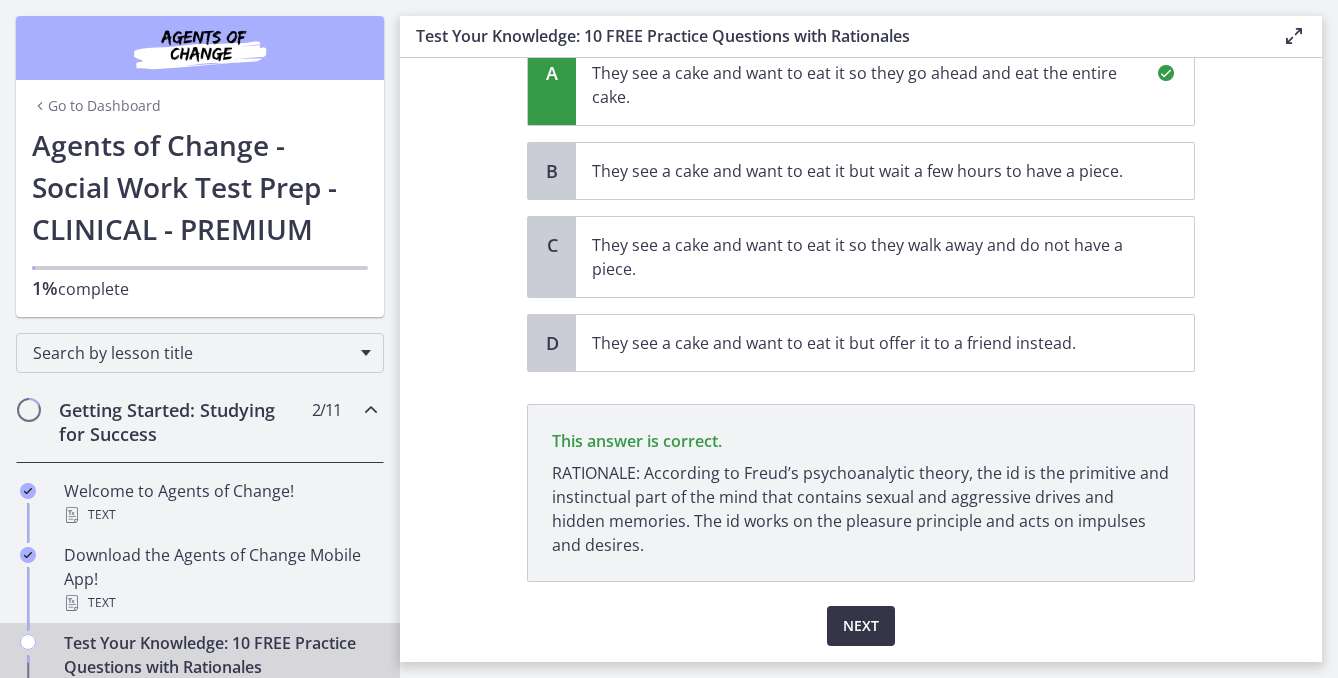 scroll, scrollTop: 244, scrollLeft: 0, axis: vertical 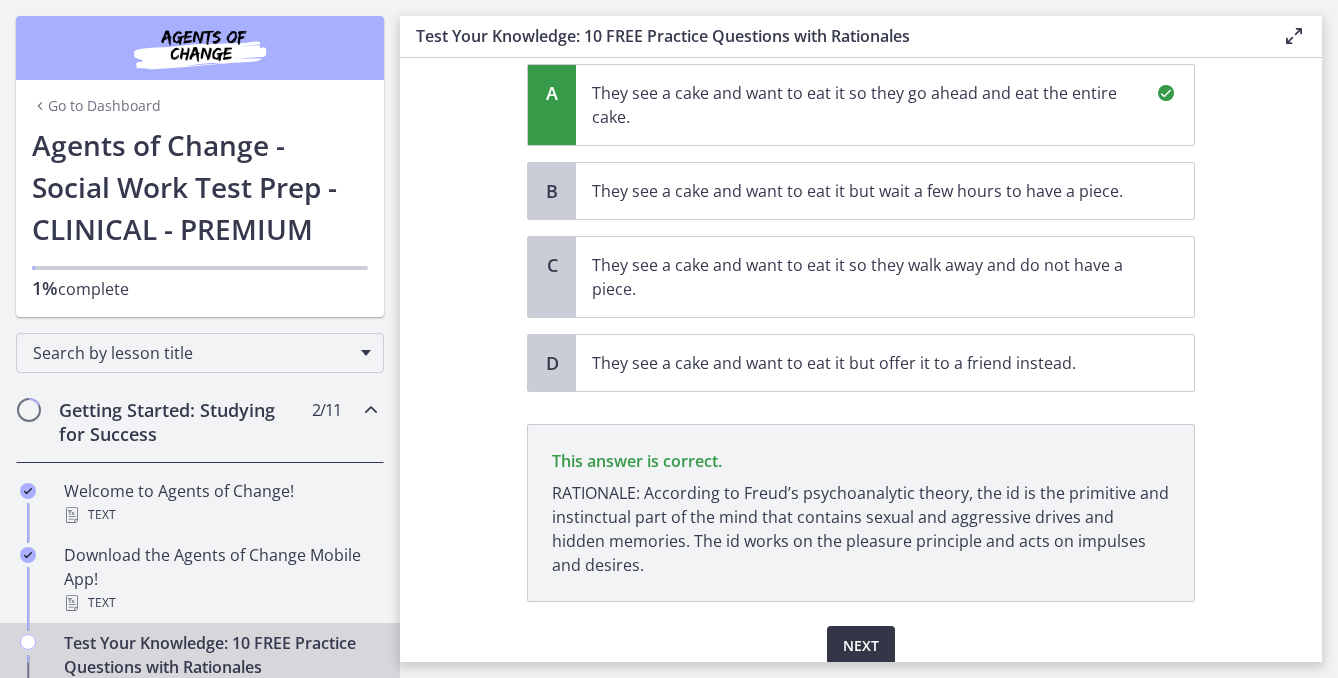 click on "Next" at bounding box center [861, 646] 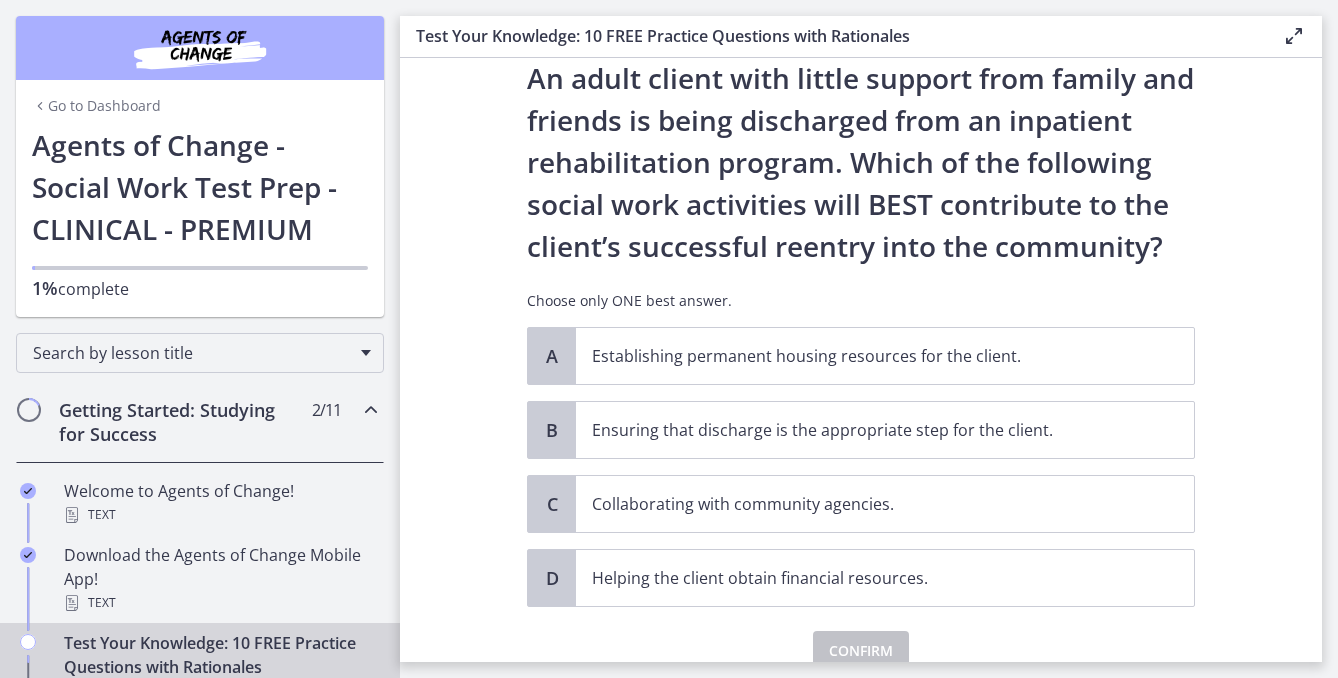 scroll, scrollTop: 79, scrollLeft: 0, axis: vertical 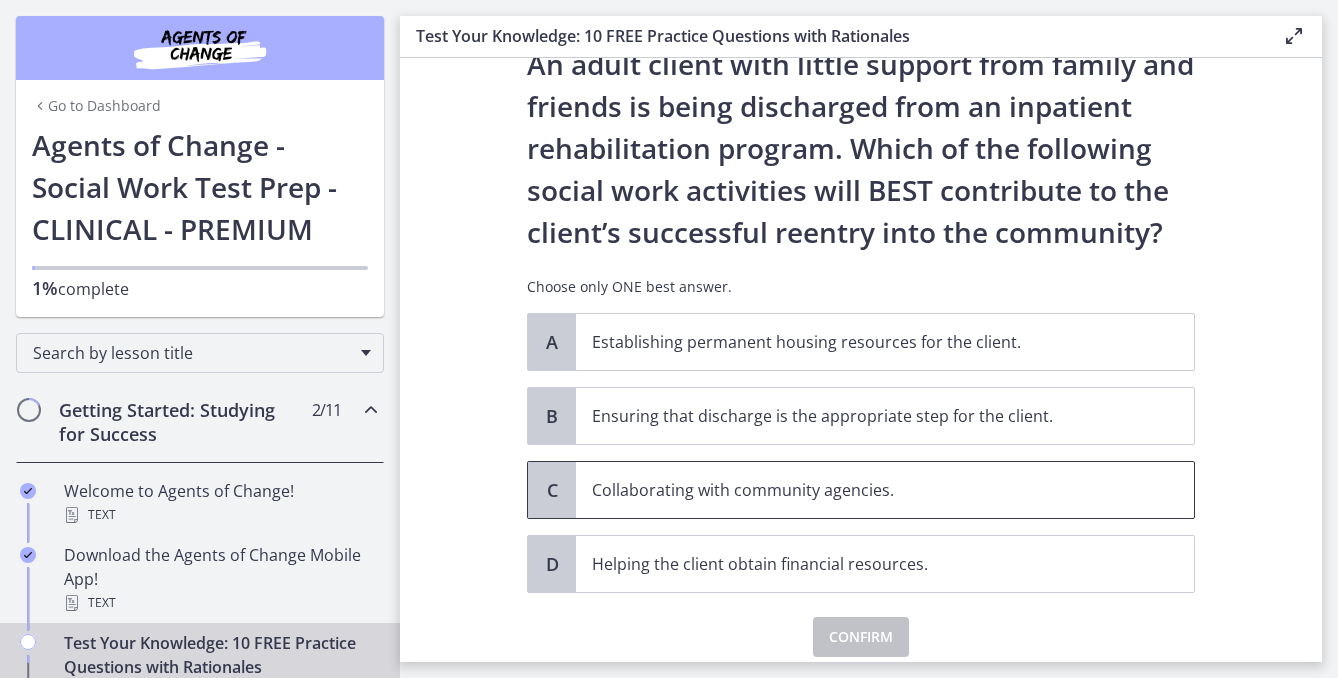 click on "Collaborating with community agencies." at bounding box center [865, 490] 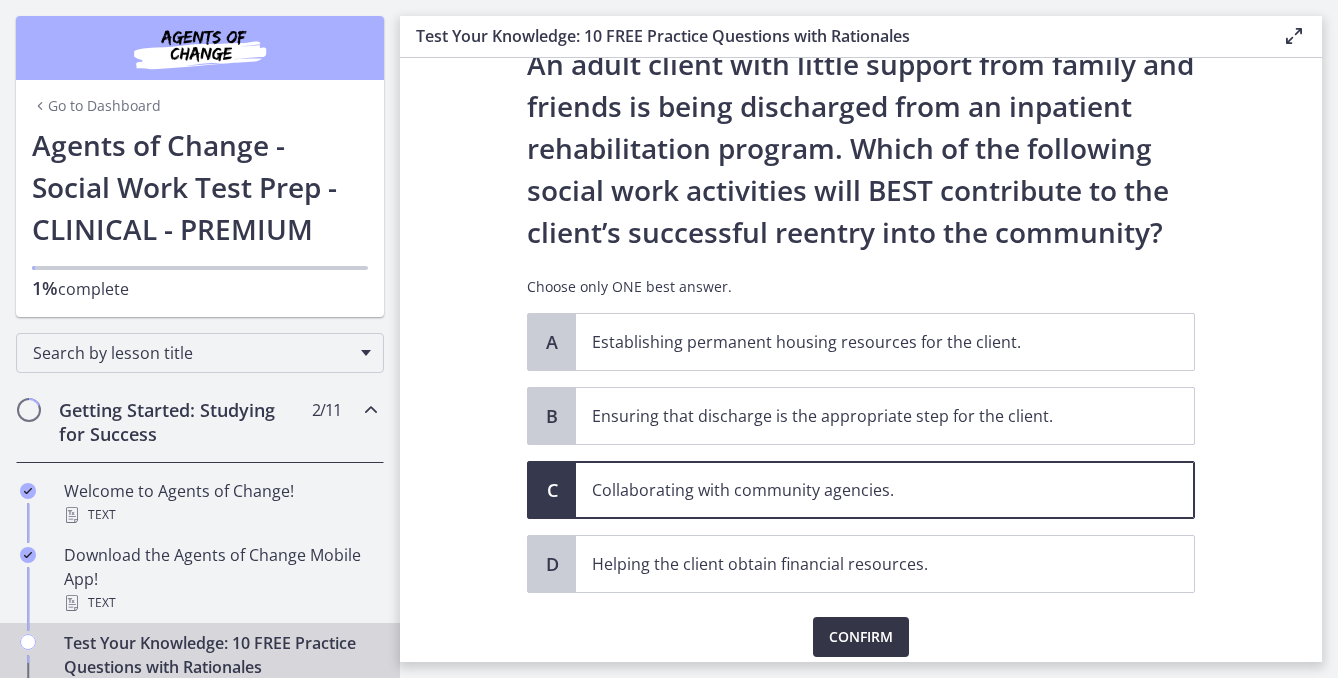 click on "Confirm" at bounding box center [861, 637] 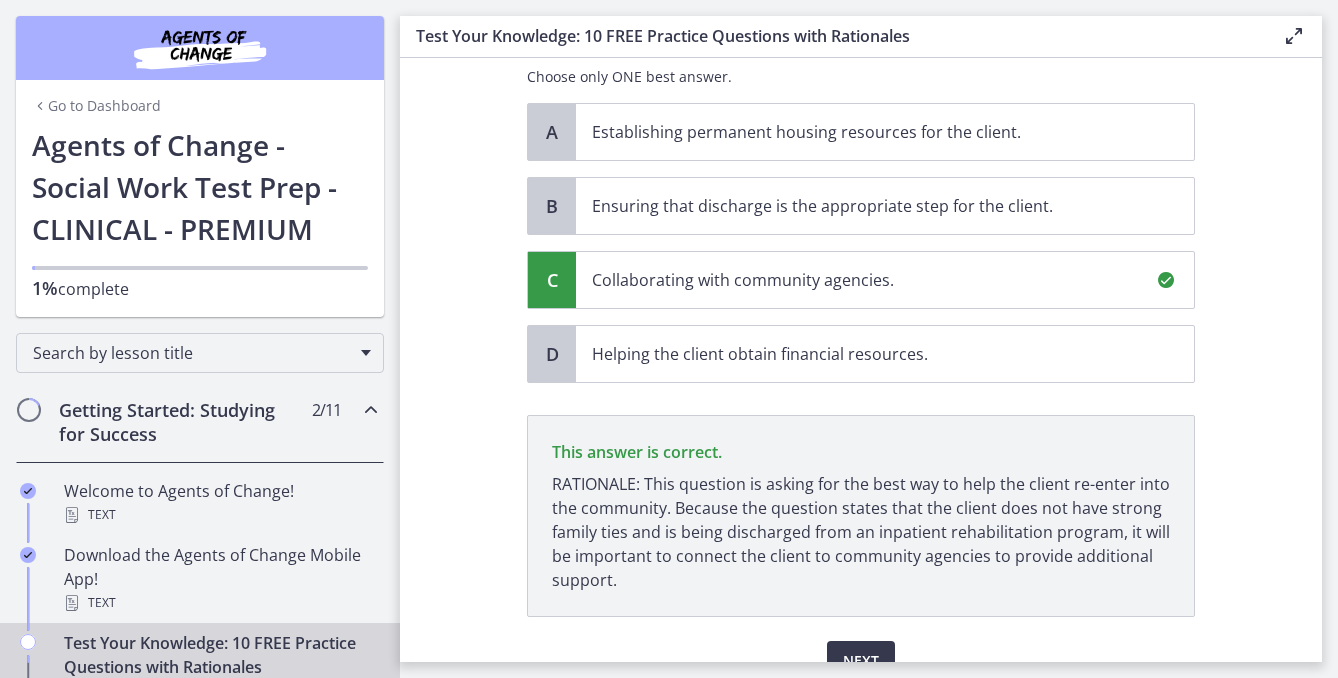 scroll, scrollTop: 388, scrollLeft: 0, axis: vertical 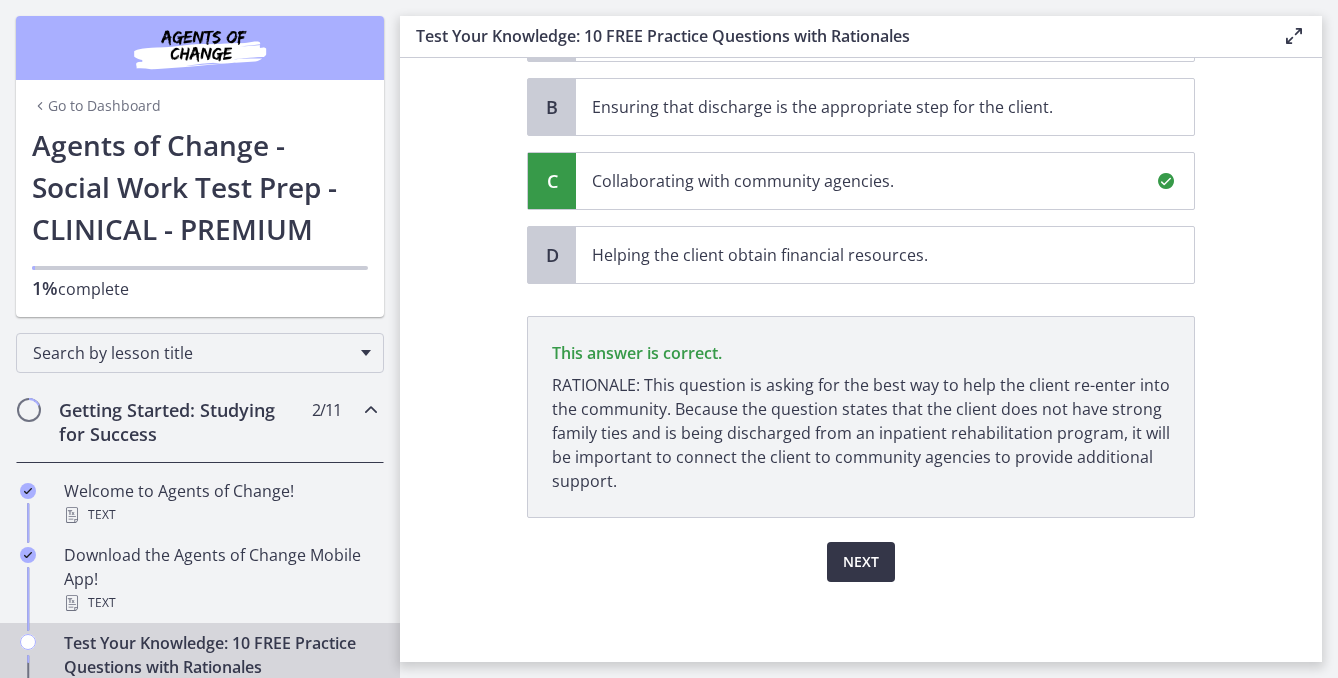click on "Next" at bounding box center (861, 562) 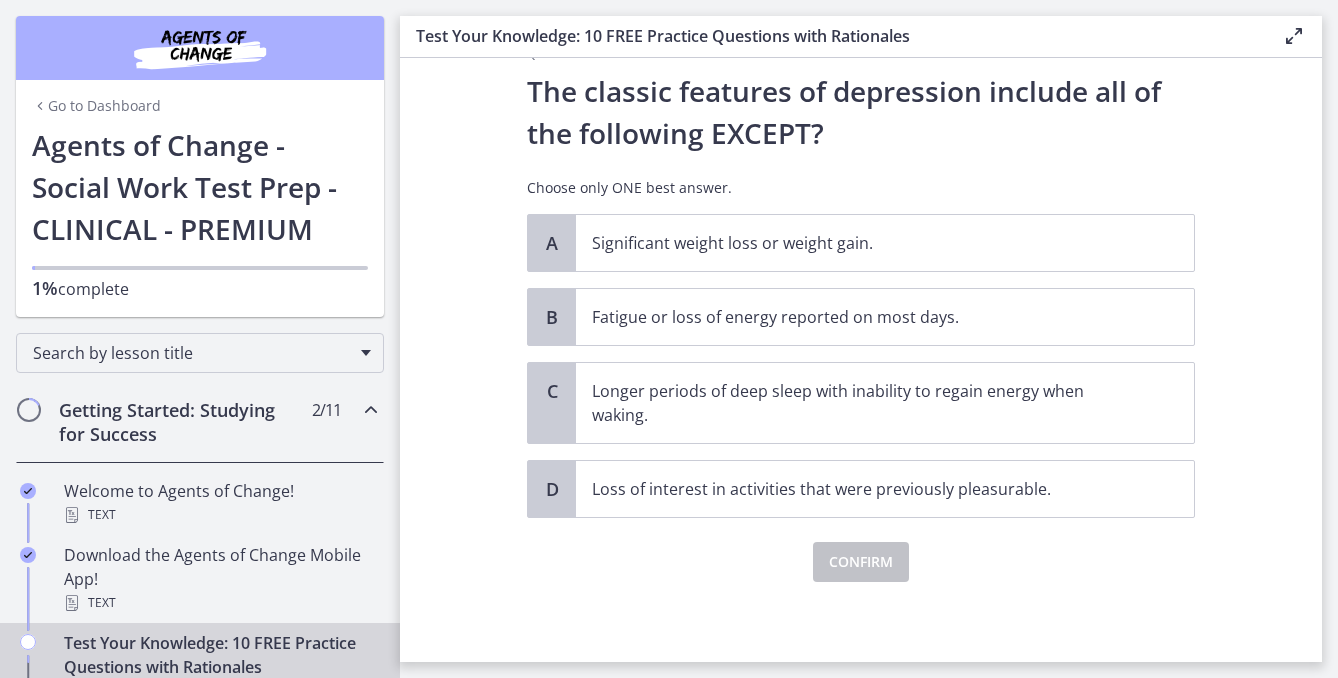 scroll, scrollTop: 0, scrollLeft: 0, axis: both 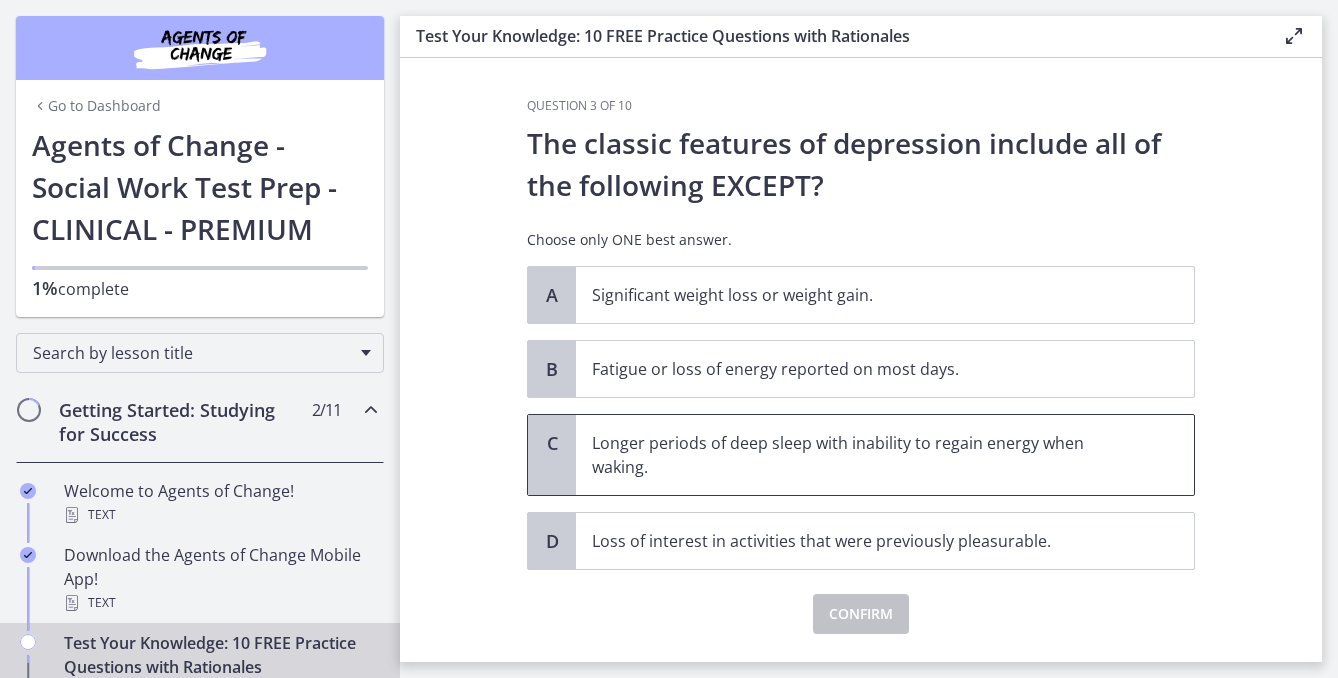 click on "Longer periods of deep sleep with inability to regain energy when waking." at bounding box center (865, 455) 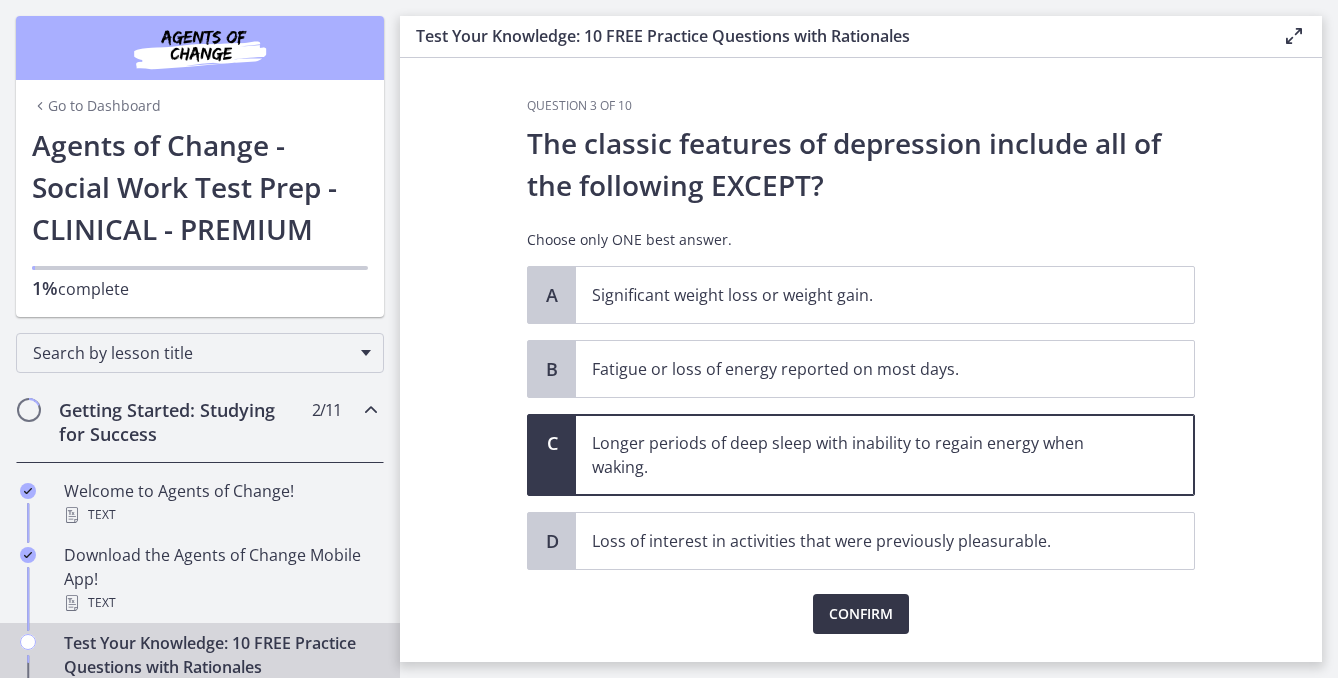 click on "Confirm" at bounding box center [861, 614] 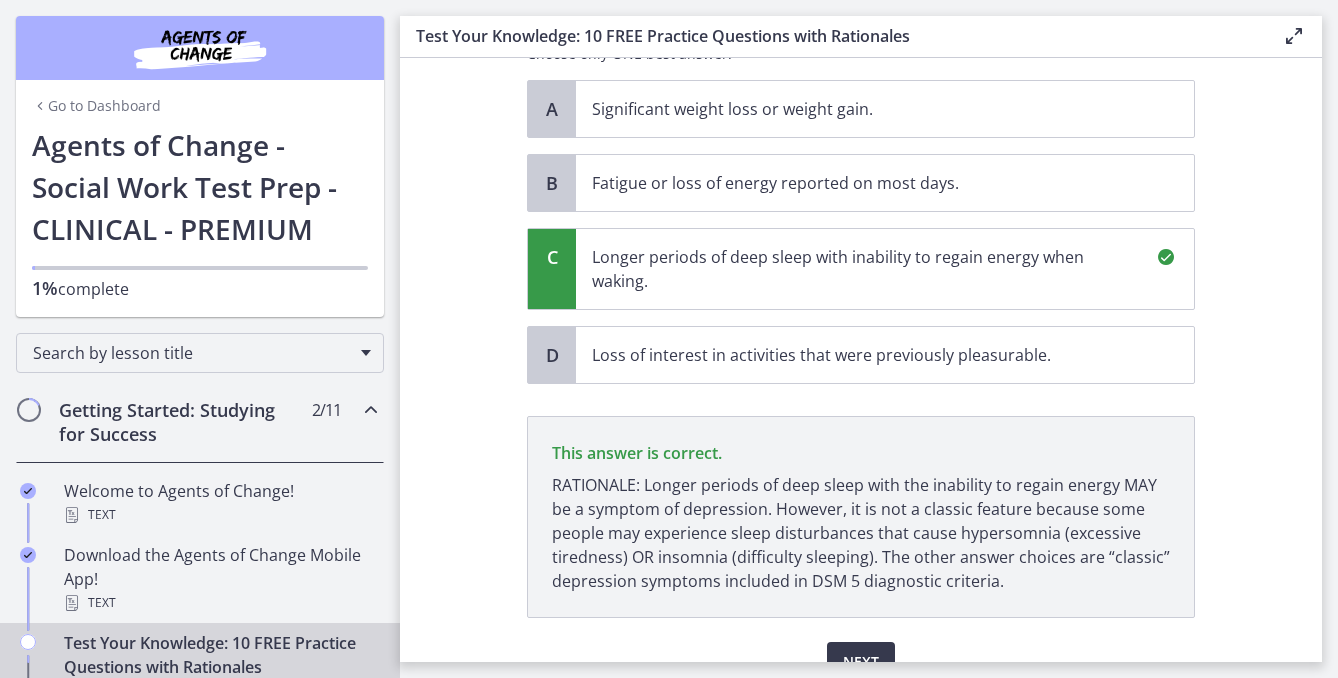 scroll, scrollTop: 286, scrollLeft: 0, axis: vertical 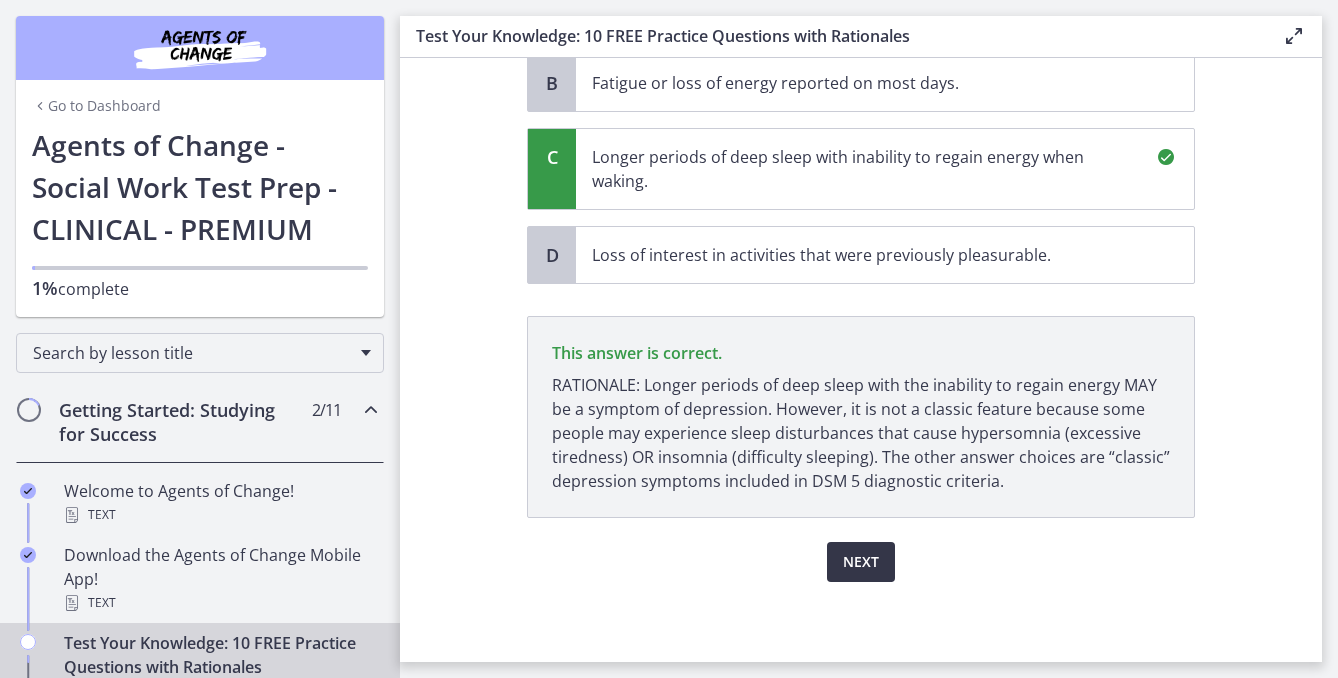 click on "Next" at bounding box center (861, 562) 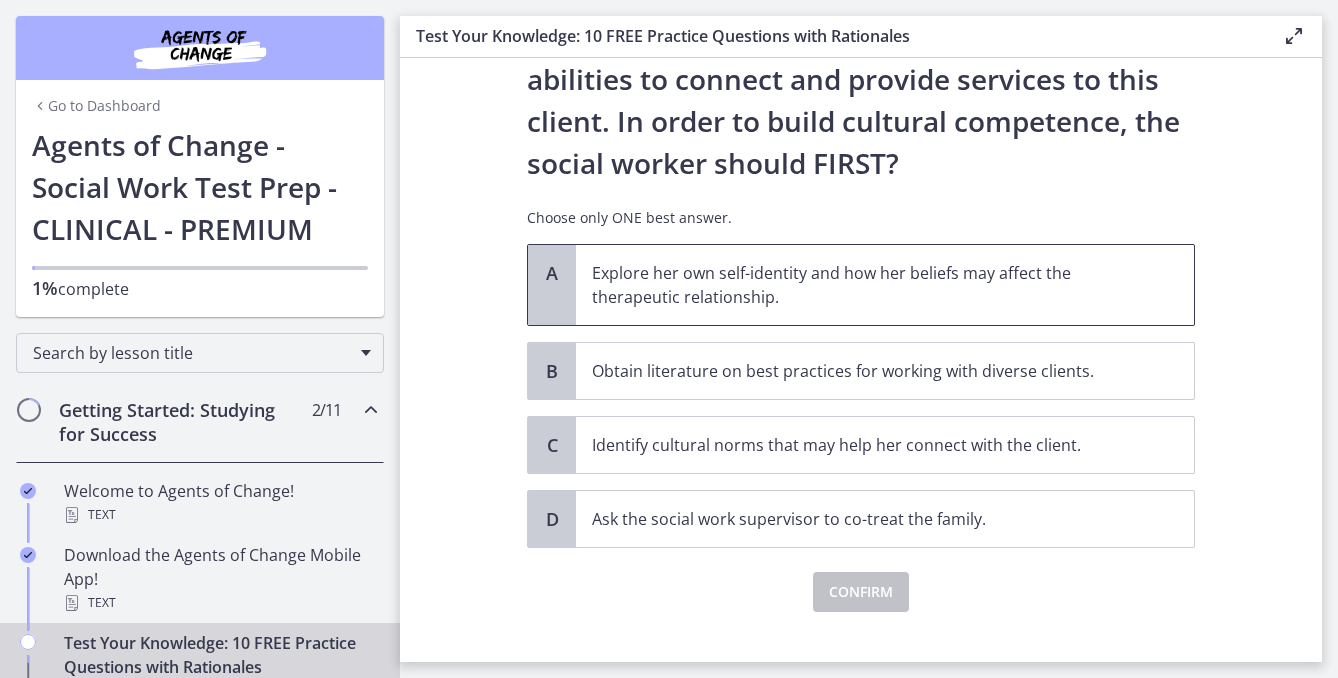 scroll, scrollTop: 346, scrollLeft: 0, axis: vertical 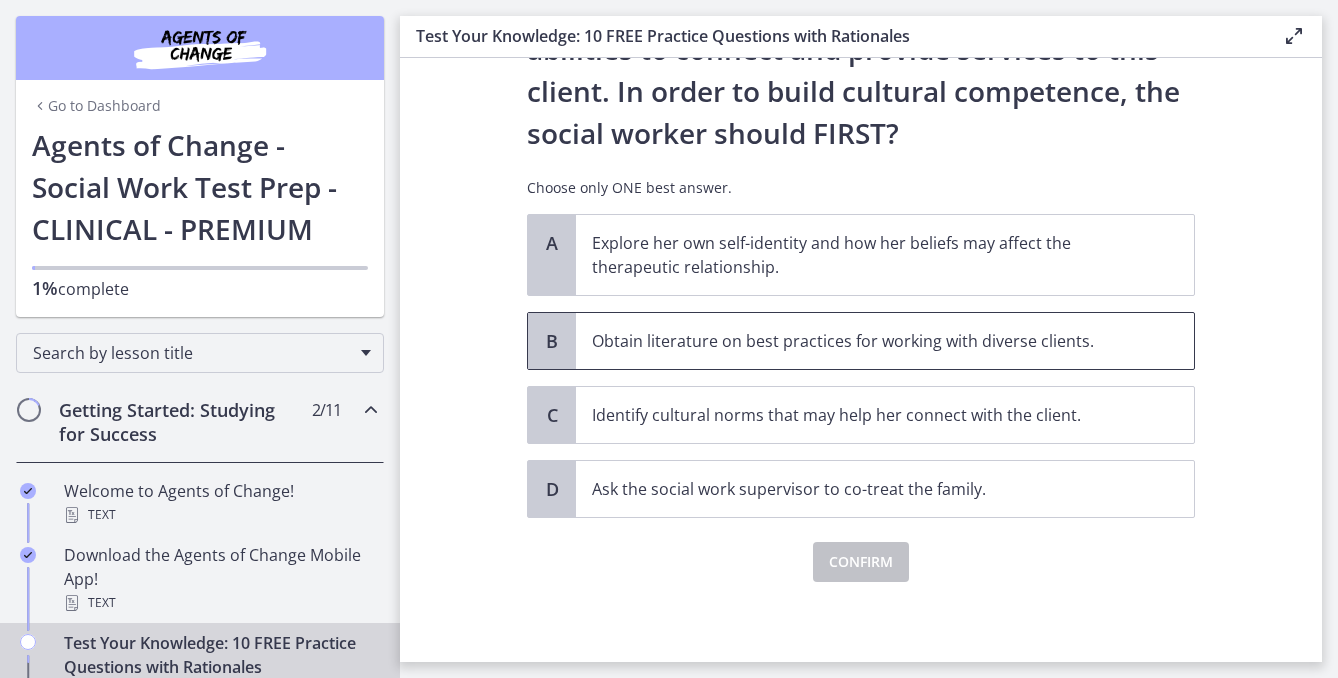 click on "Obtain literature on best practices for working with diverse clients." at bounding box center (865, 341) 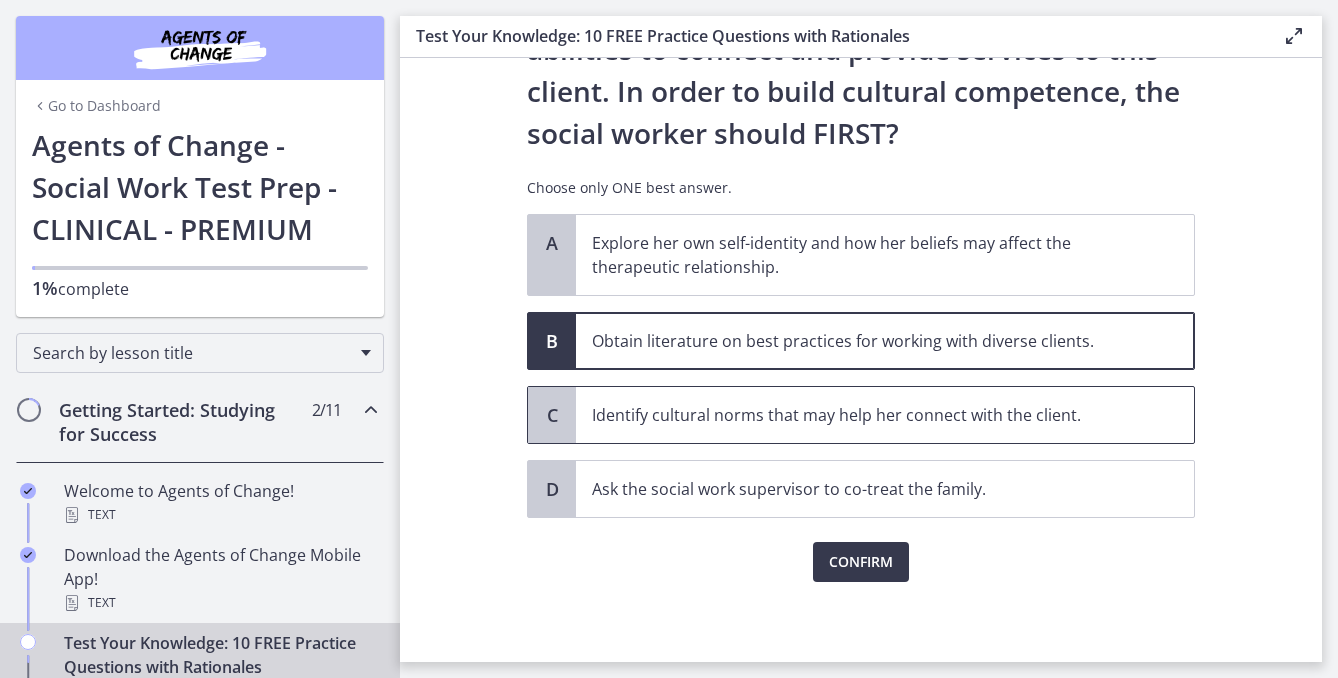 click on "Identify cultural norms that may help her connect with the client." at bounding box center [865, 415] 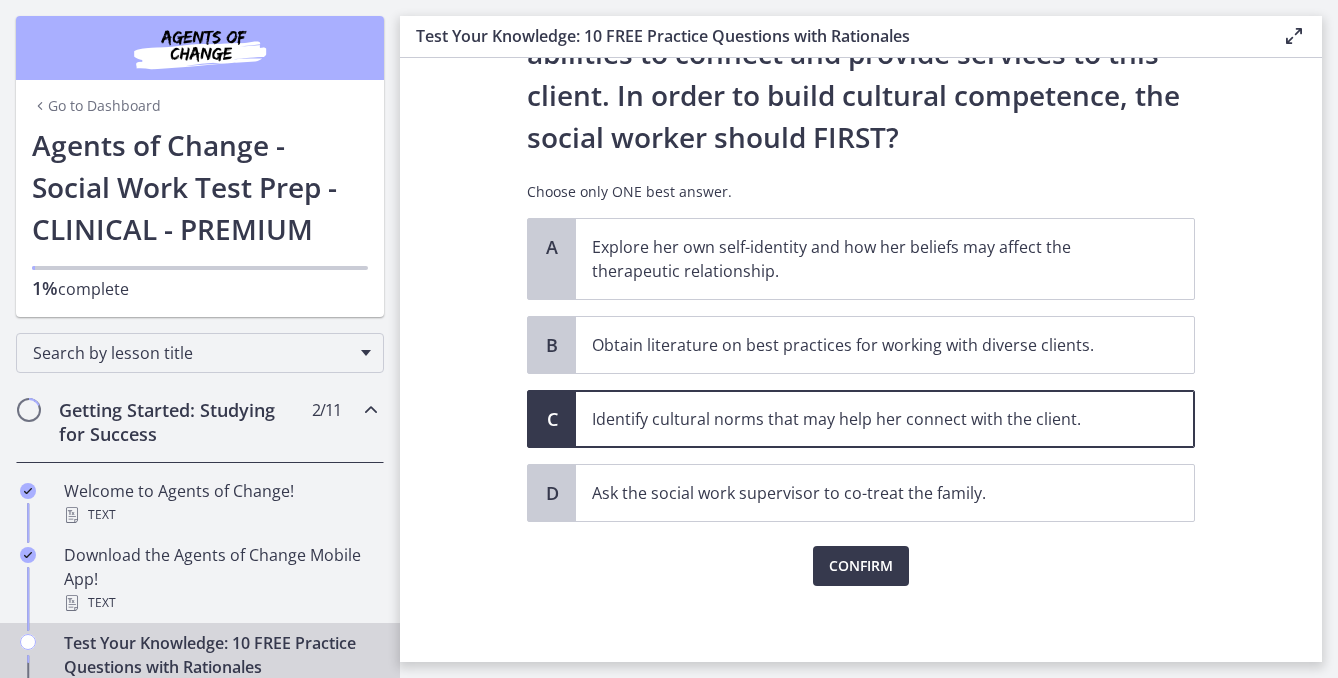 scroll, scrollTop: 346, scrollLeft: 0, axis: vertical 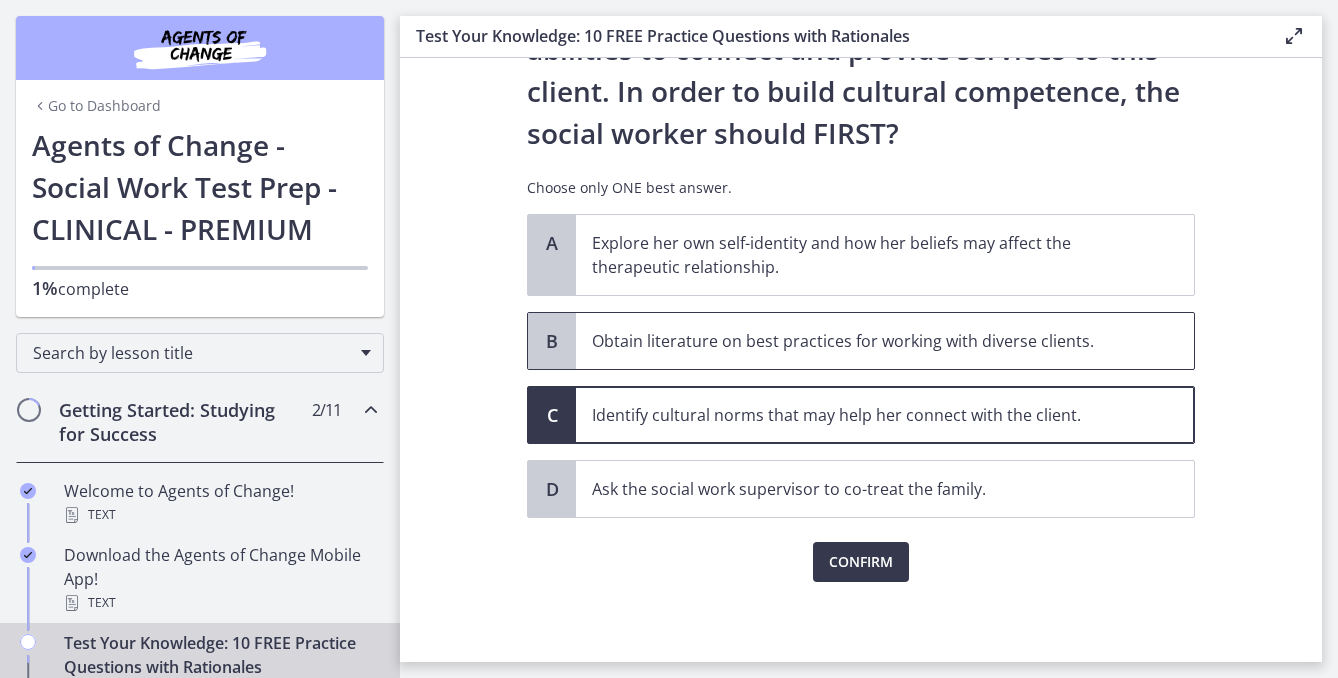 click on "Obtain literature on best practices for working with diverse clients." at bounding box center [885, 341] 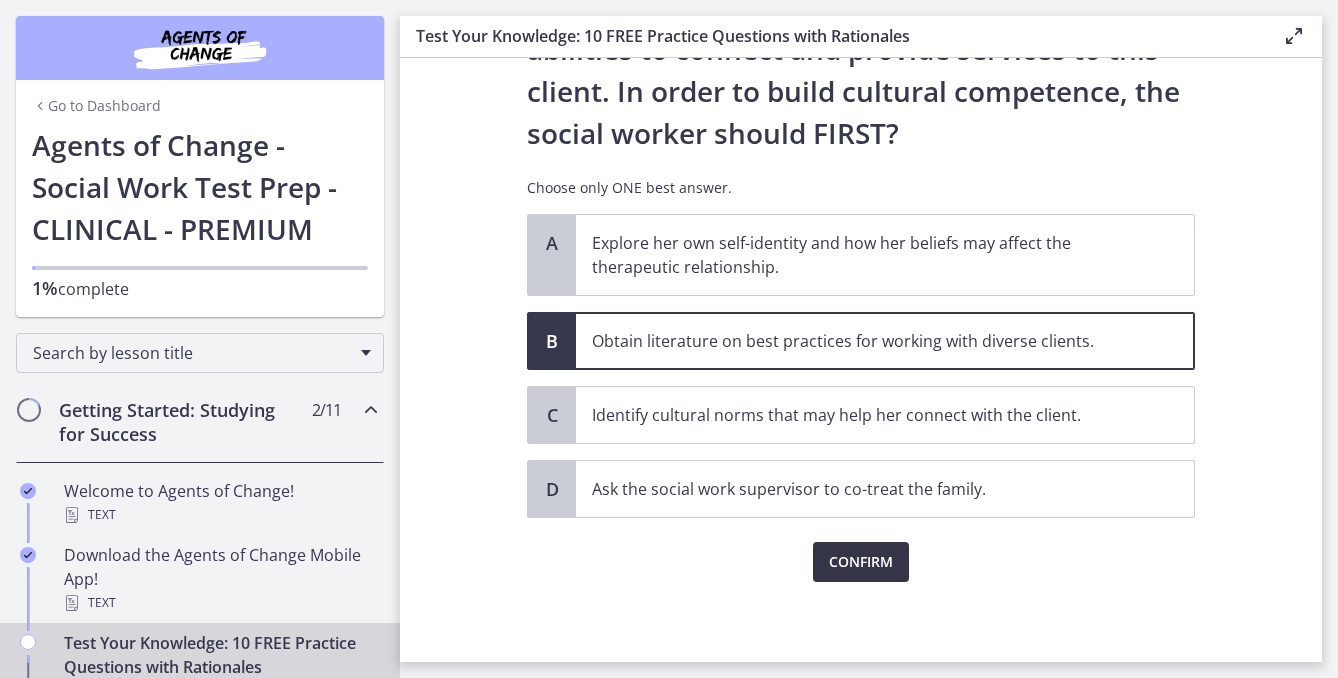 click on "Confirm" at bounding box center [861, 562] 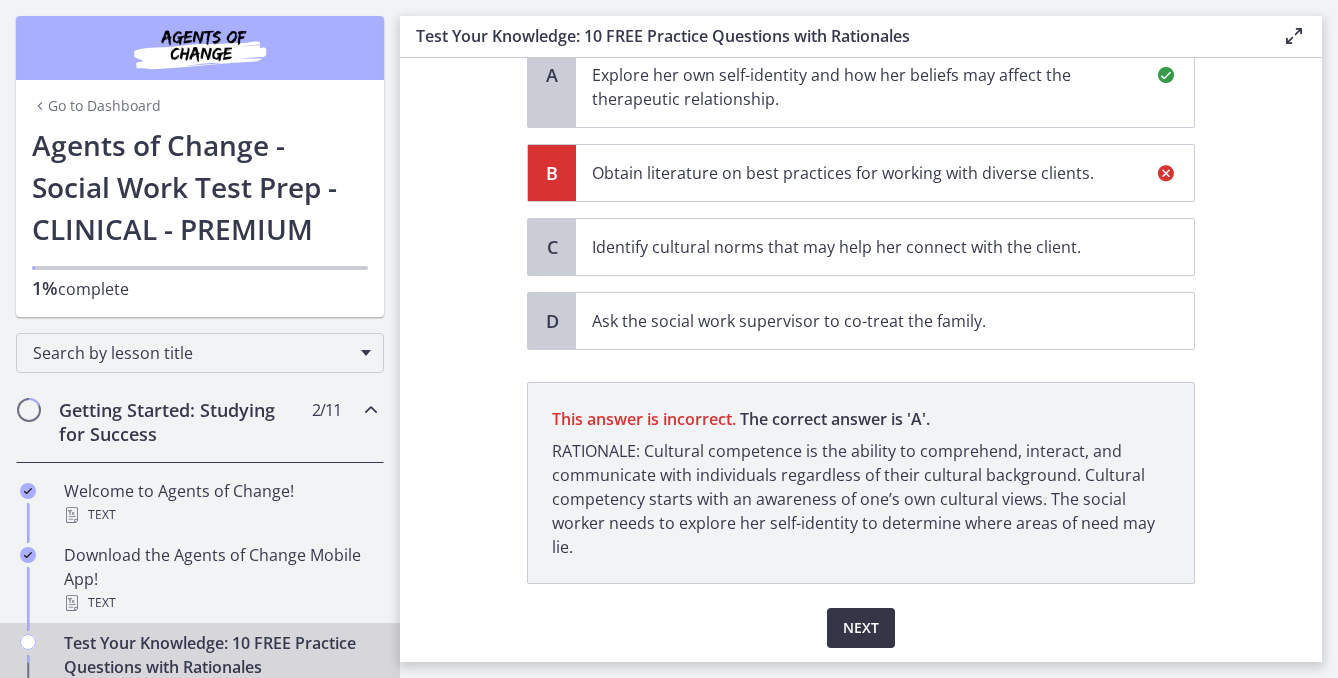 scroll, scrollTop: 517, scrollLeft: 0, axis: vertical 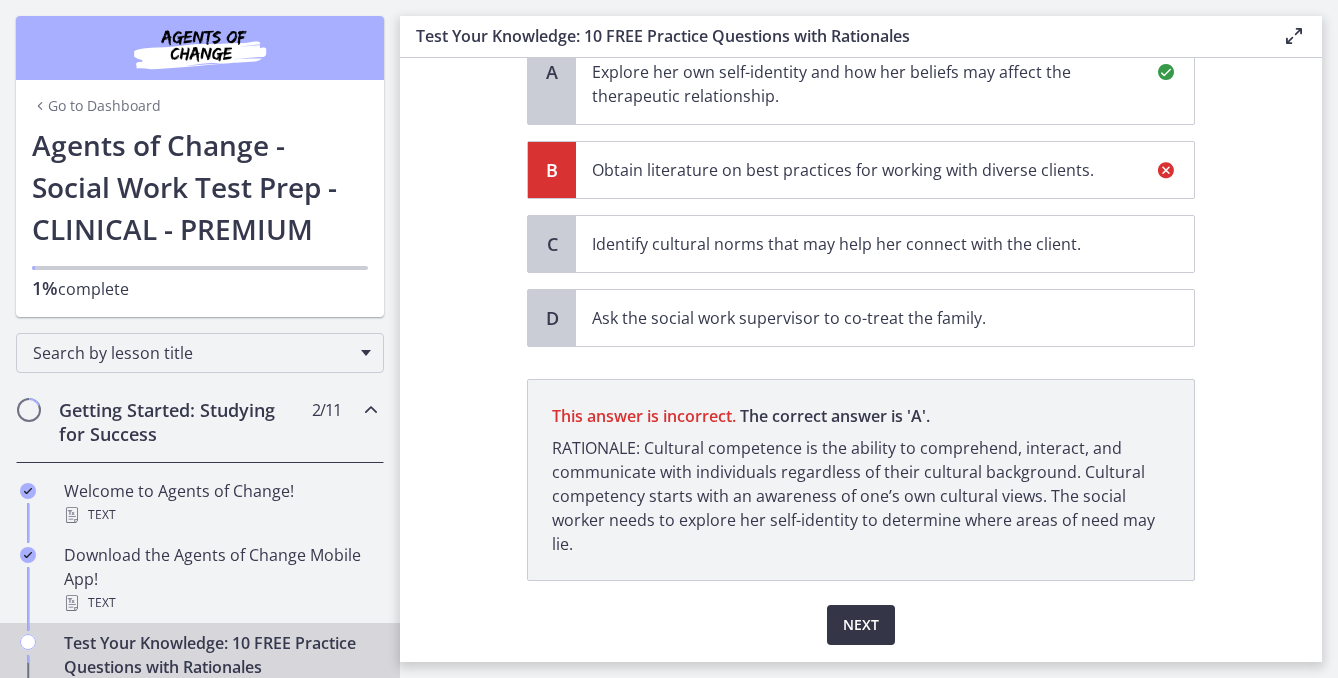 click on "Next" at bounding box center [861, 625] 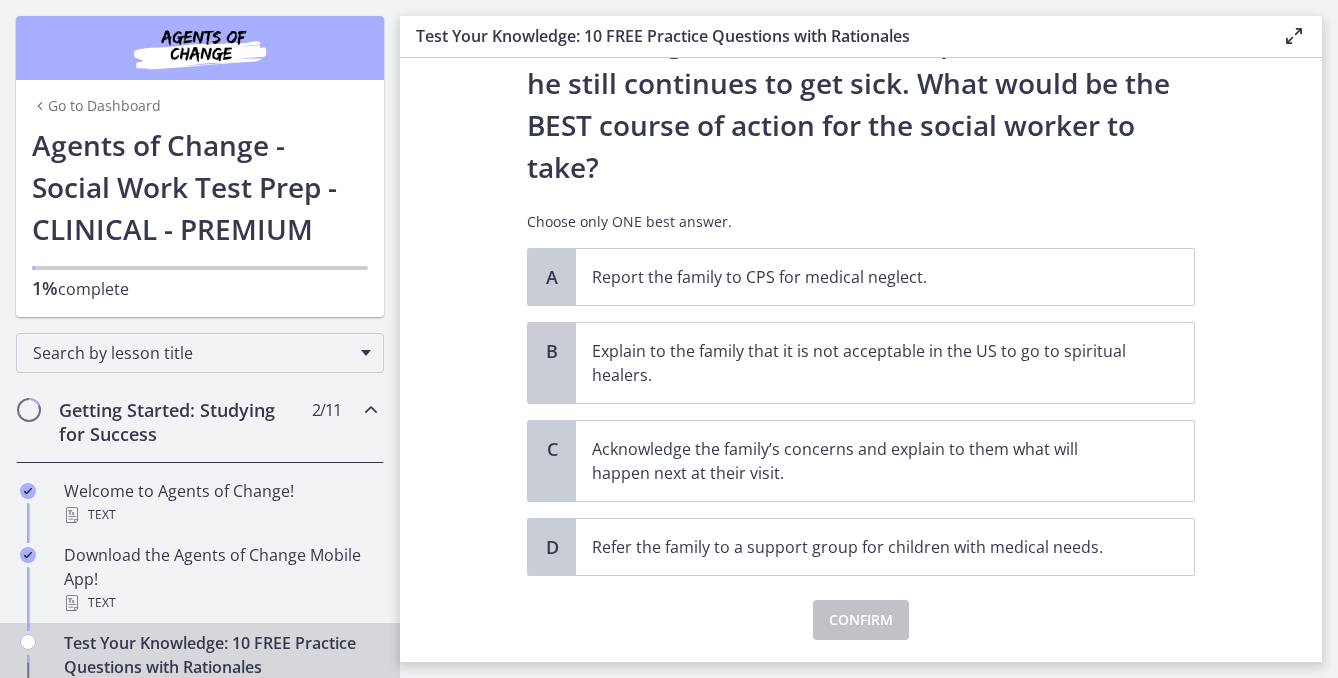 scroll, scrollTop: 406, scrollLeft: 0, axis: vertical 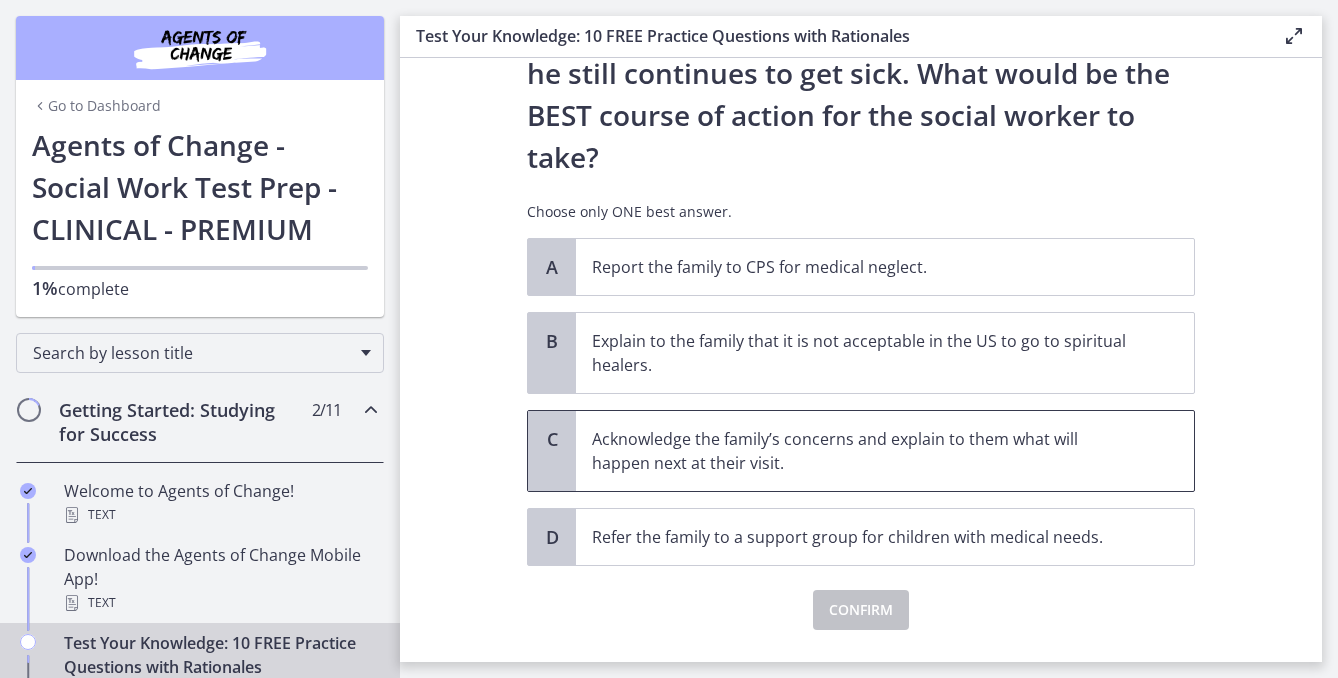 click on "Acknowledge the family’s concerns and explain to them what will happen next at their visit." at bounding box center (865, 451) 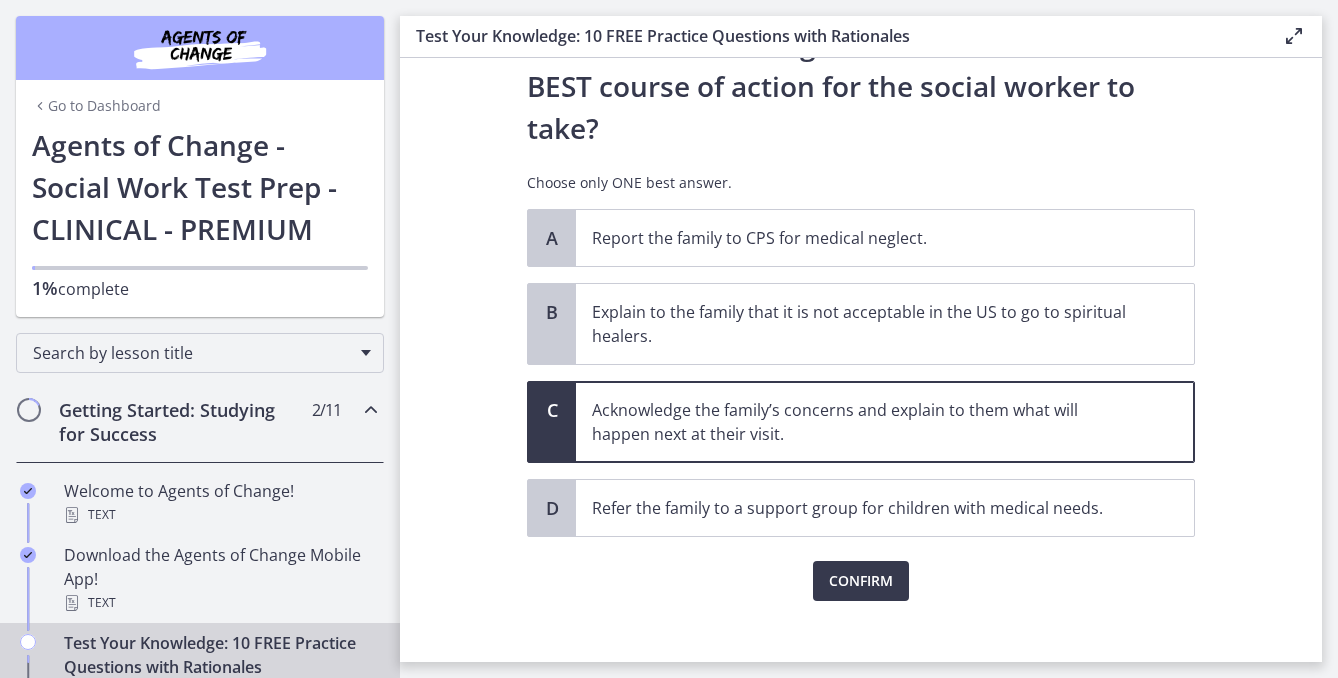 scroll, scrollTop: 454, scrollLeft: 0, axis: vertical 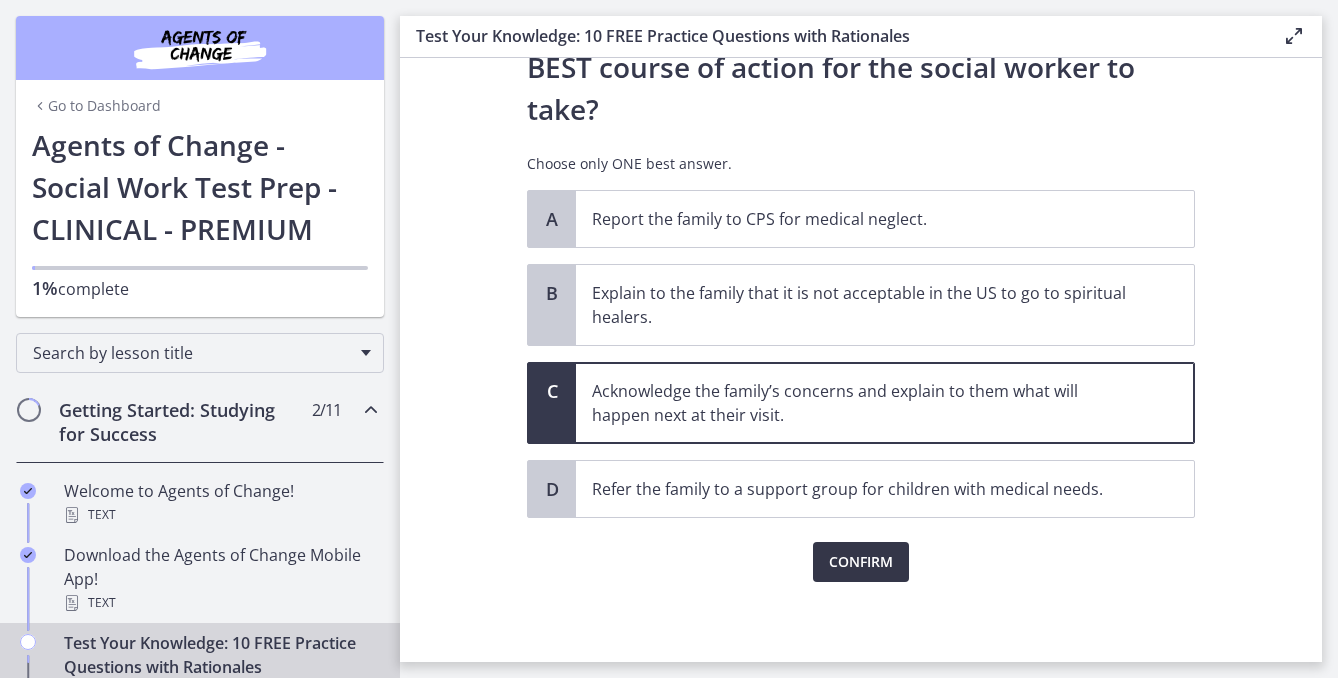 click on "Confirm" at bounding box center [861, 562] 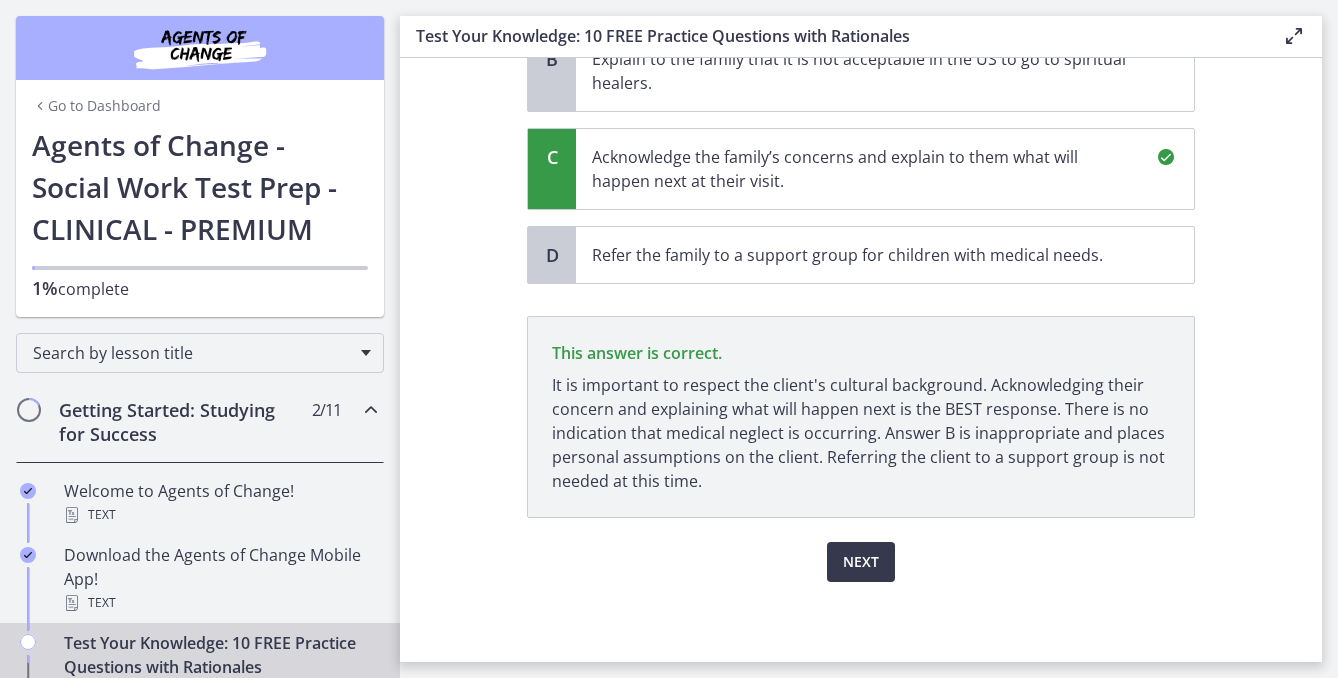 scroll, scrollTop: 688, scrollLeft: 0, axis: vertical 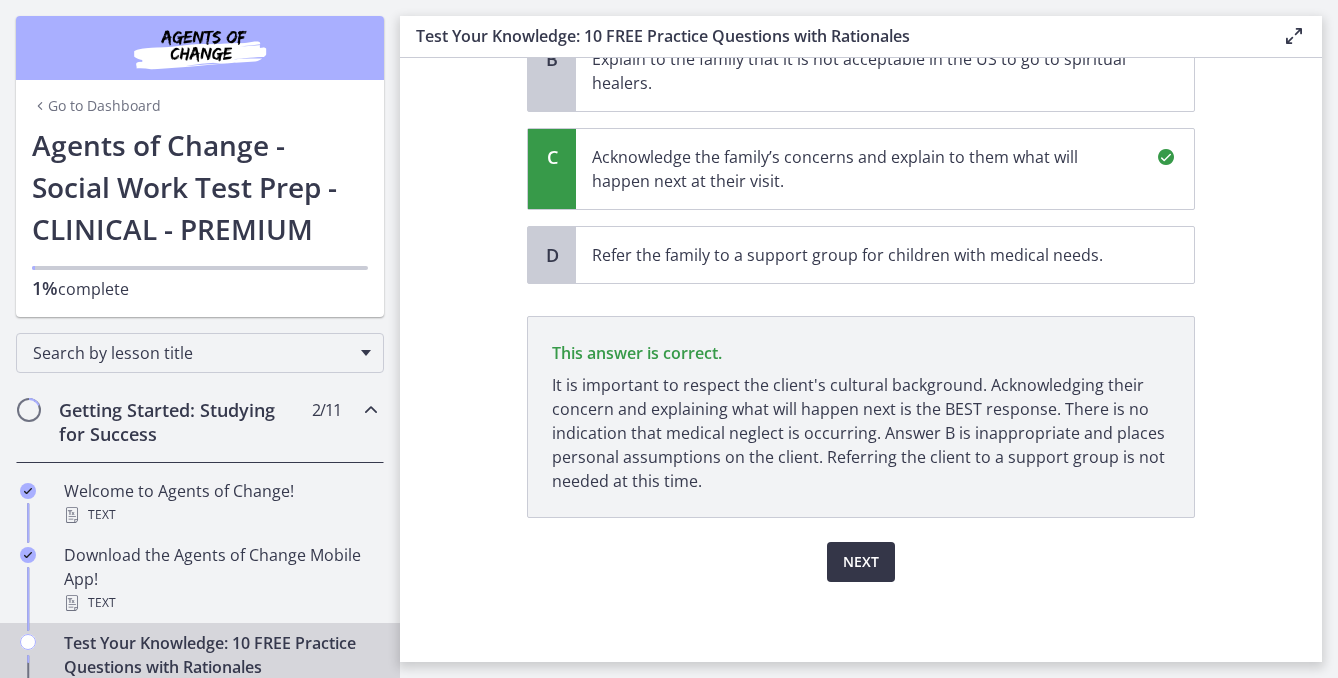 click on "Next" at bounding box center [861, 562] 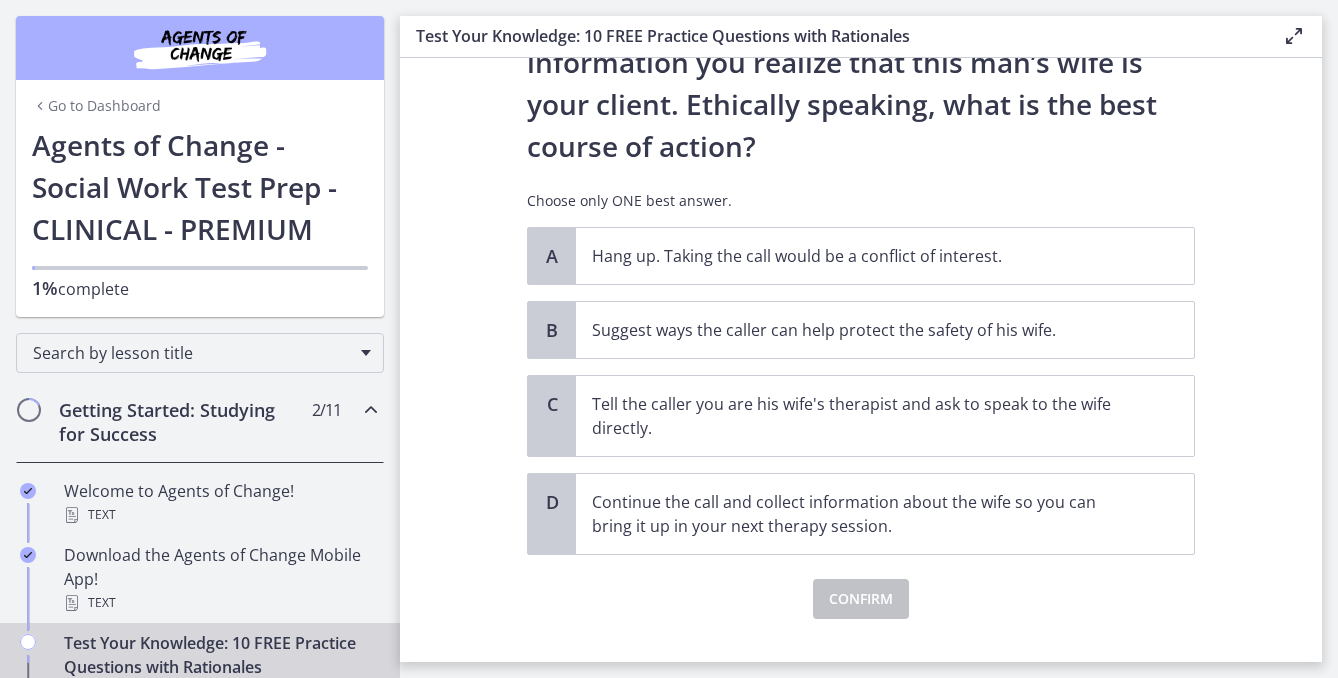 scroll, scrollTop: 299, scrollLeft: 0, axis: vertical 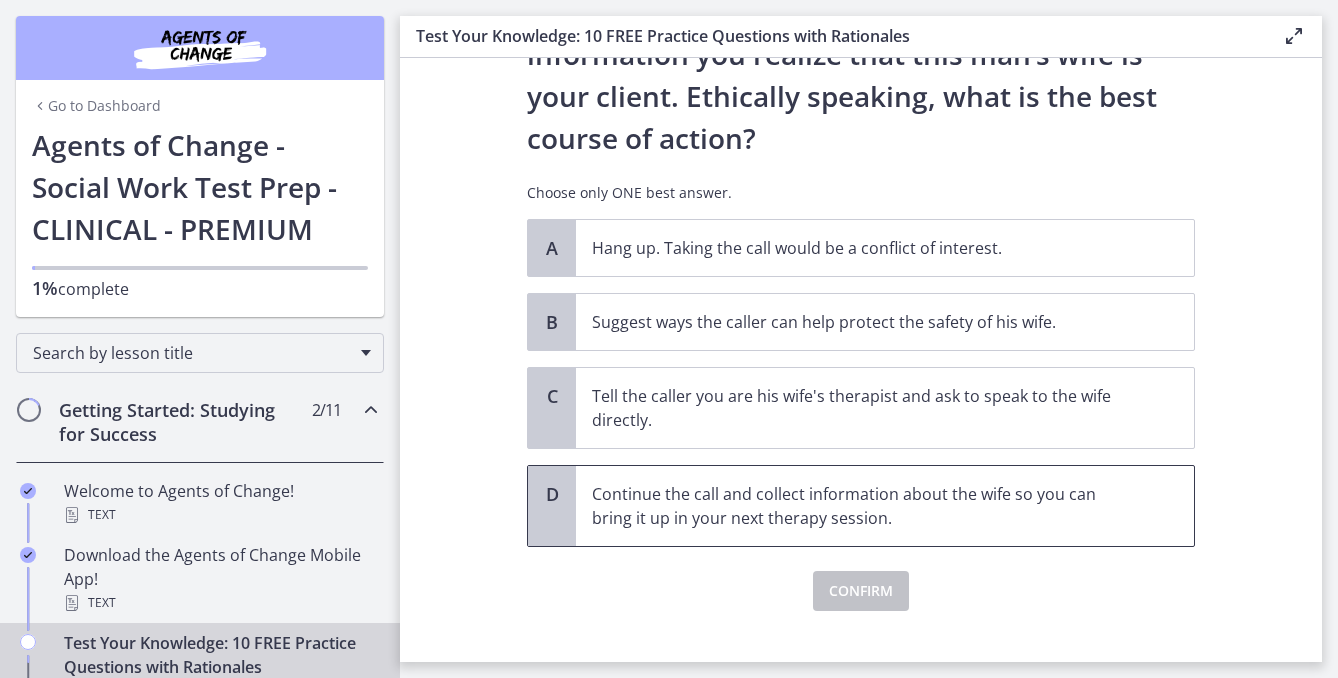 click on "Continue the call and collect information about the wife so you can bring it up in your next therapy session." at bounding box center (865, 506) 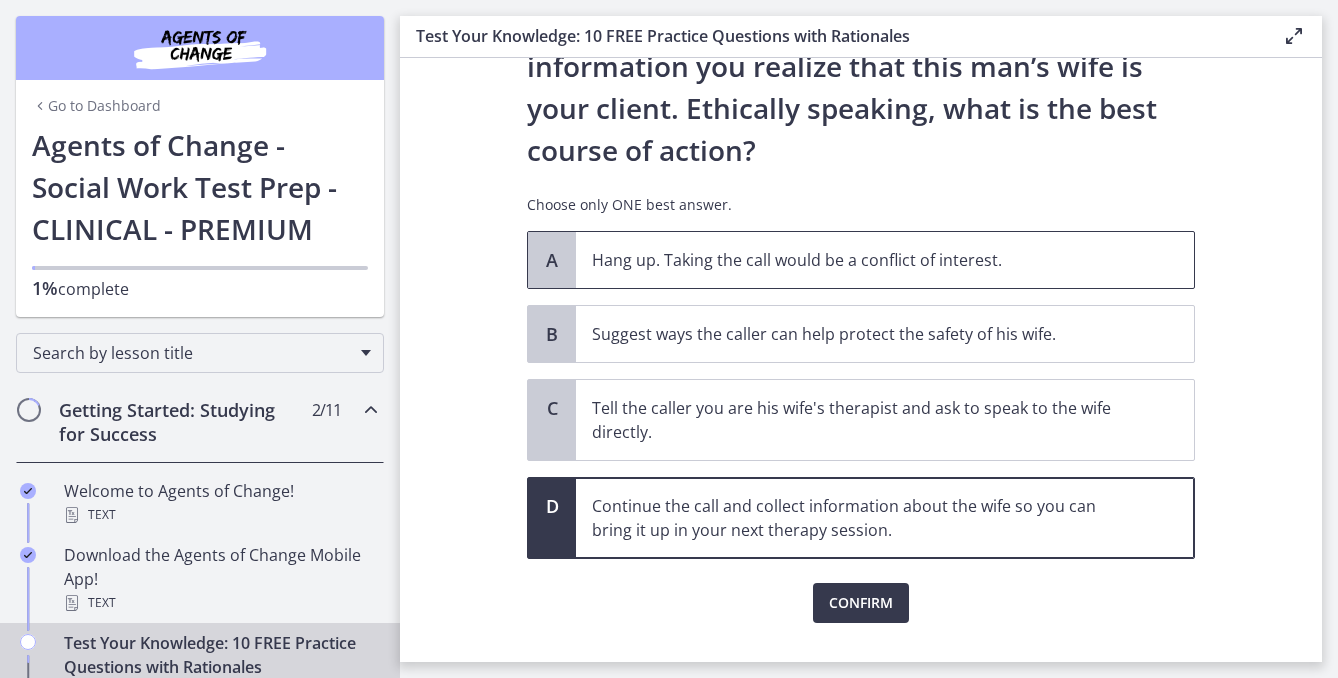 scroll, scrollTop: 286, scrollLeft: 0, axis: vertical 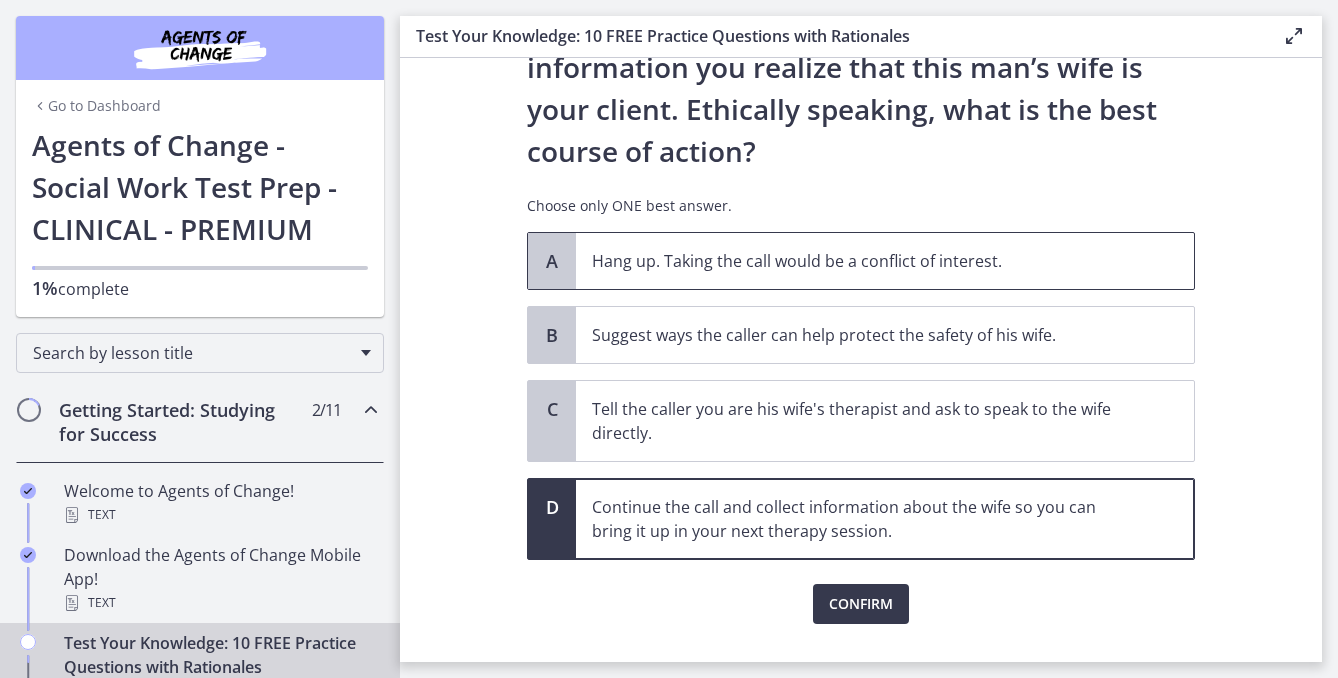 click on "A
Hang up. Taking the call would be a conflict of interest.
B
Suggest ways the caller can help protect the safety of his wife.
C
Tell the caller you are his wife's therapist and ask to speak to the wife directly.
D
Continue the call and collect information about the wife so you can bring it up in your next therapy session." at bounding box center [861, 396] 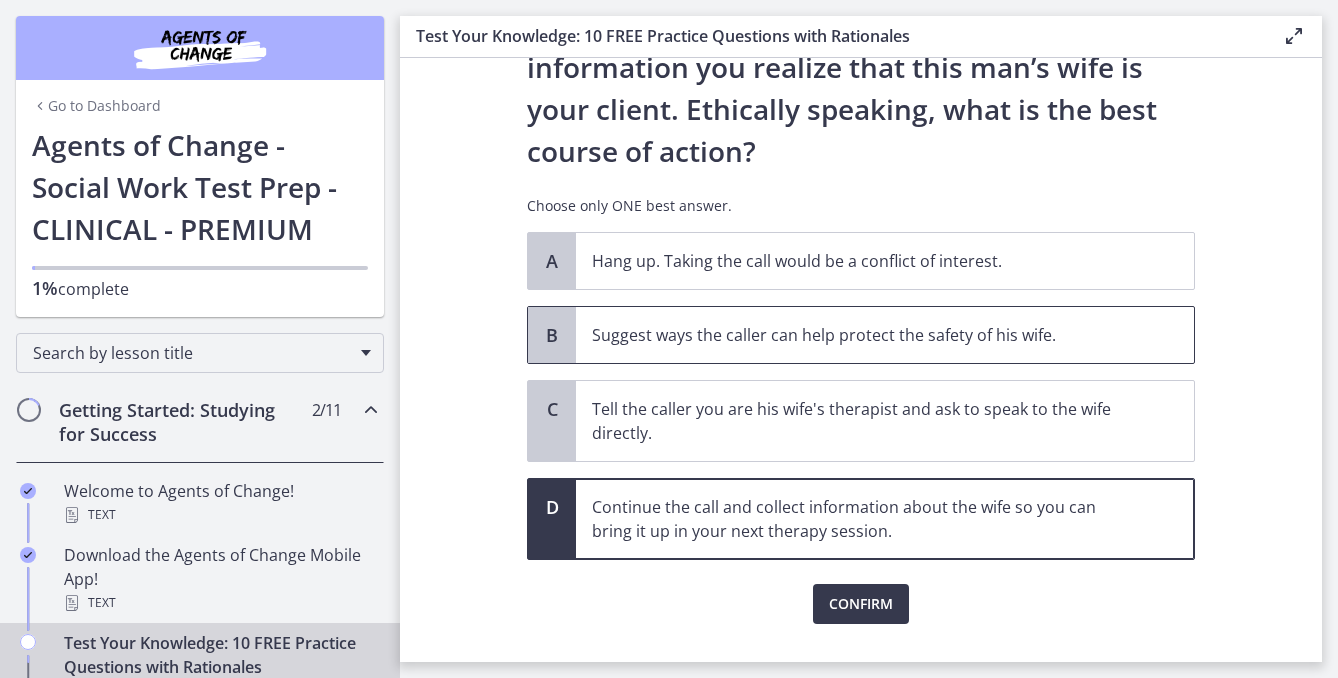 click on "Suggest ways the caller can help protect the safety of his wife." at bounding box center (885, 335) 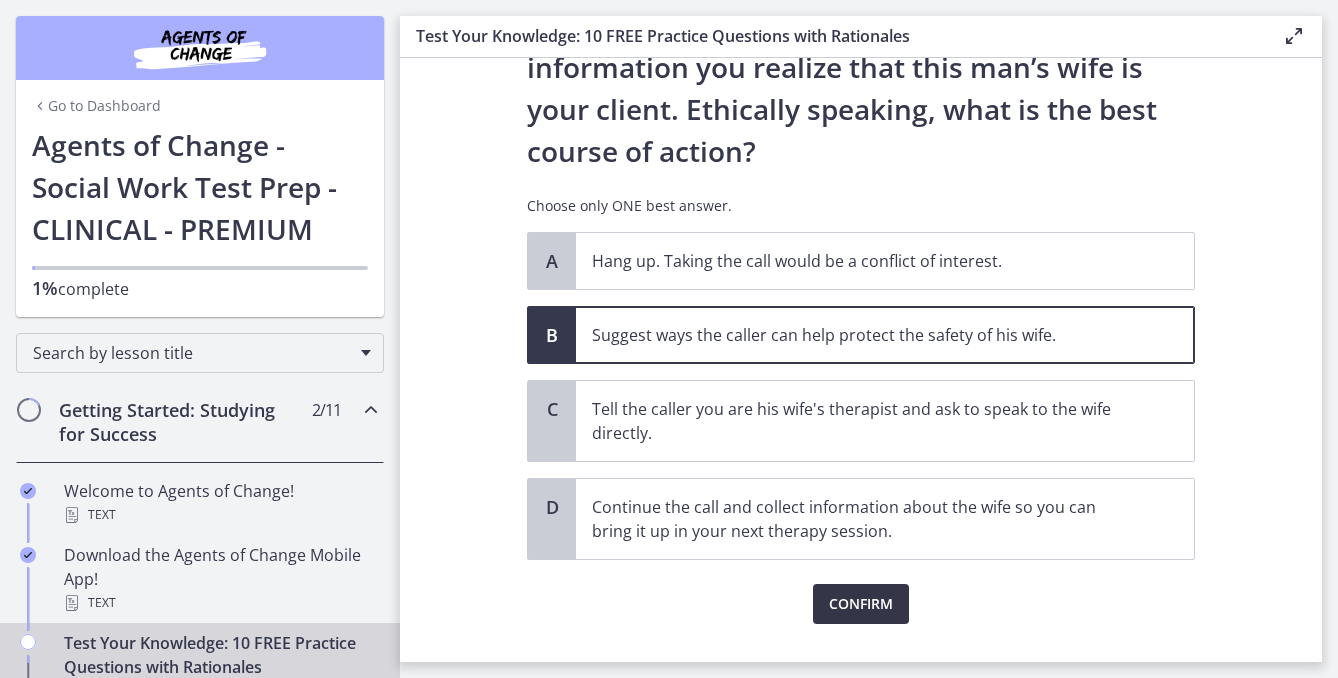 click on "Confirm" at bounding box center (861, 604) 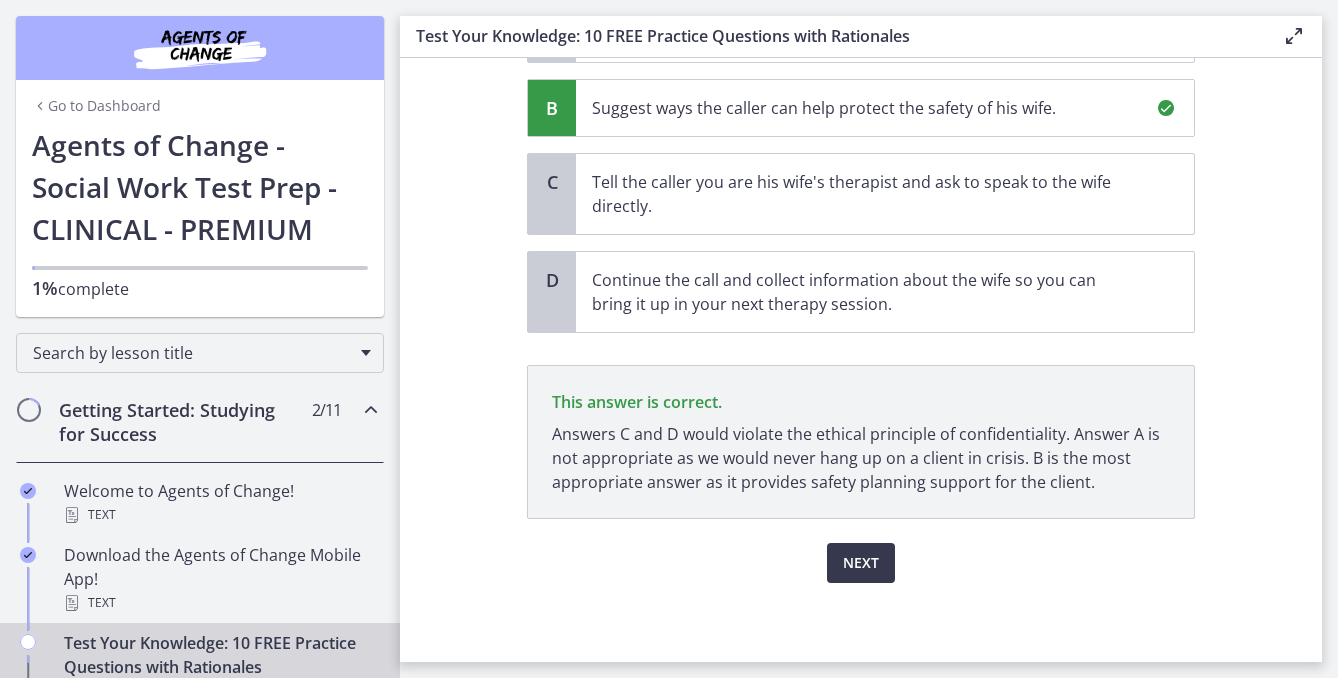 scroll, scrollTop: 514, scrollLeft: 0, axis: vertical 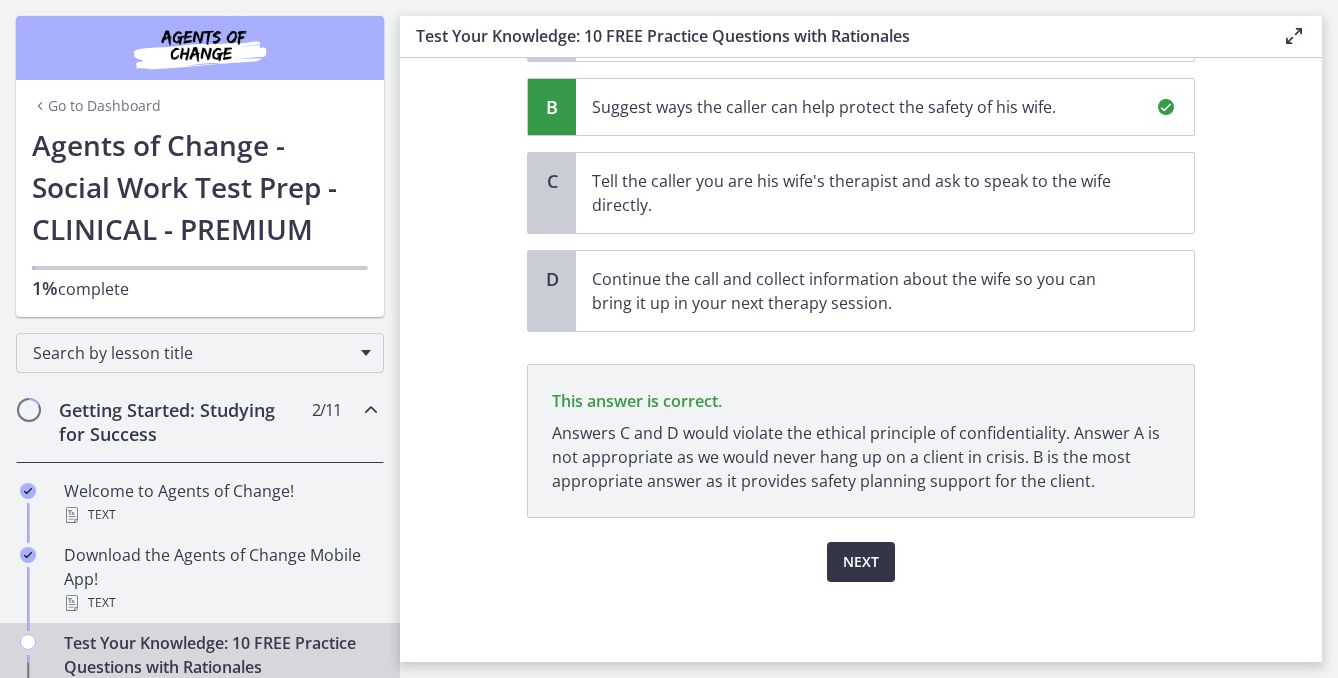 click on "Next" at bounding box center (861, 562) 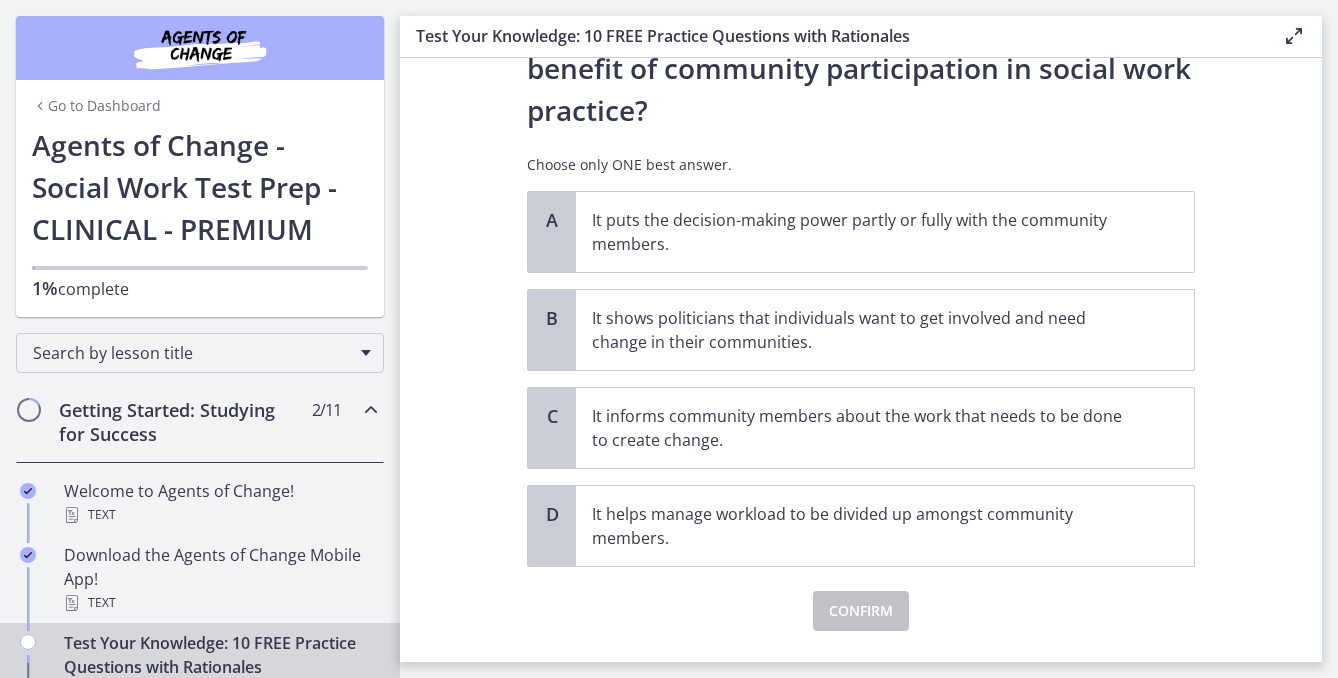 scroll, scrollTop: 118, scrollLeft: 0, axis: vertical 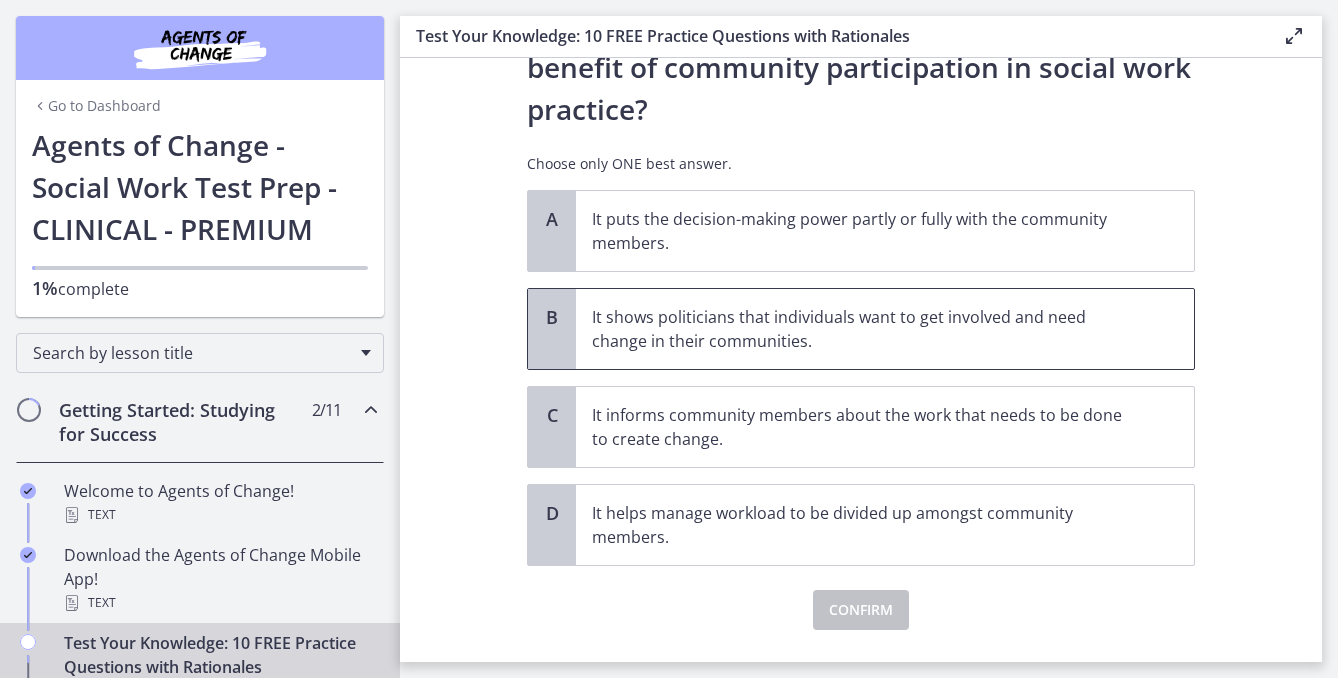 click on "It shows politicians that individuals want to get involved and need change in their communities." at bounding box center (885, 329) 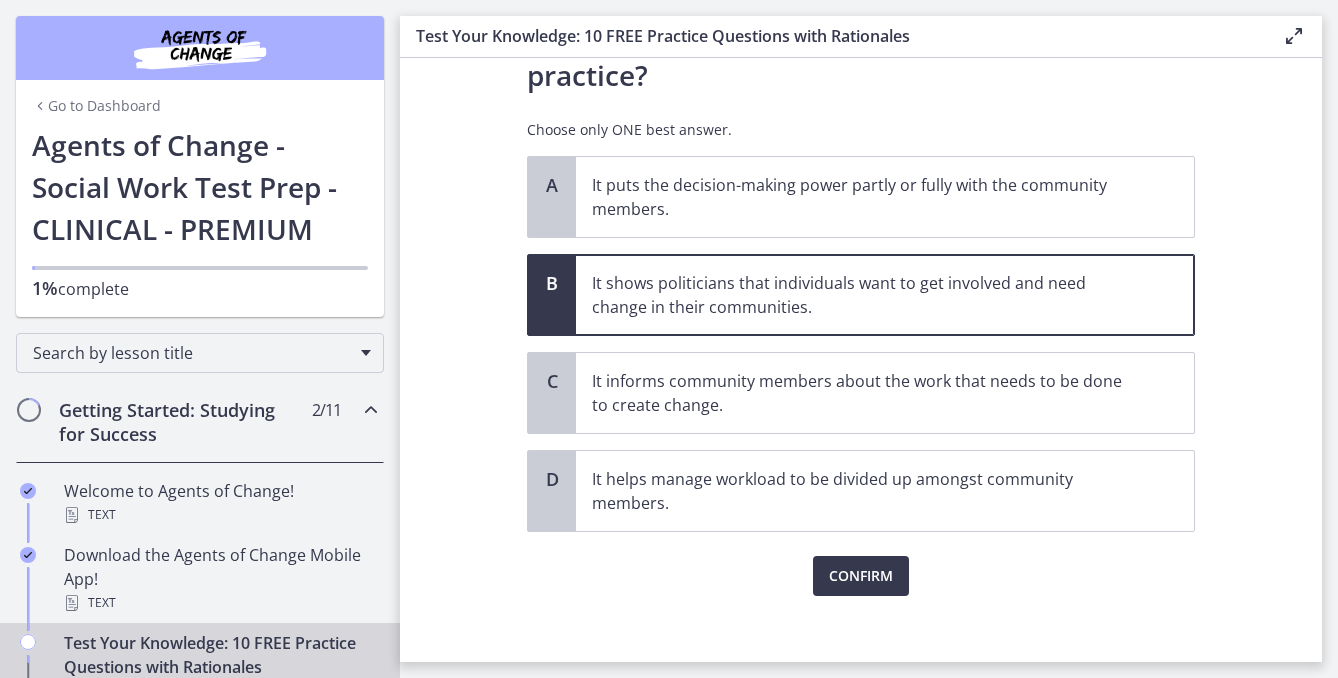 scroll, scrollTop: 161, scrollLeft: 0, axis: vertical 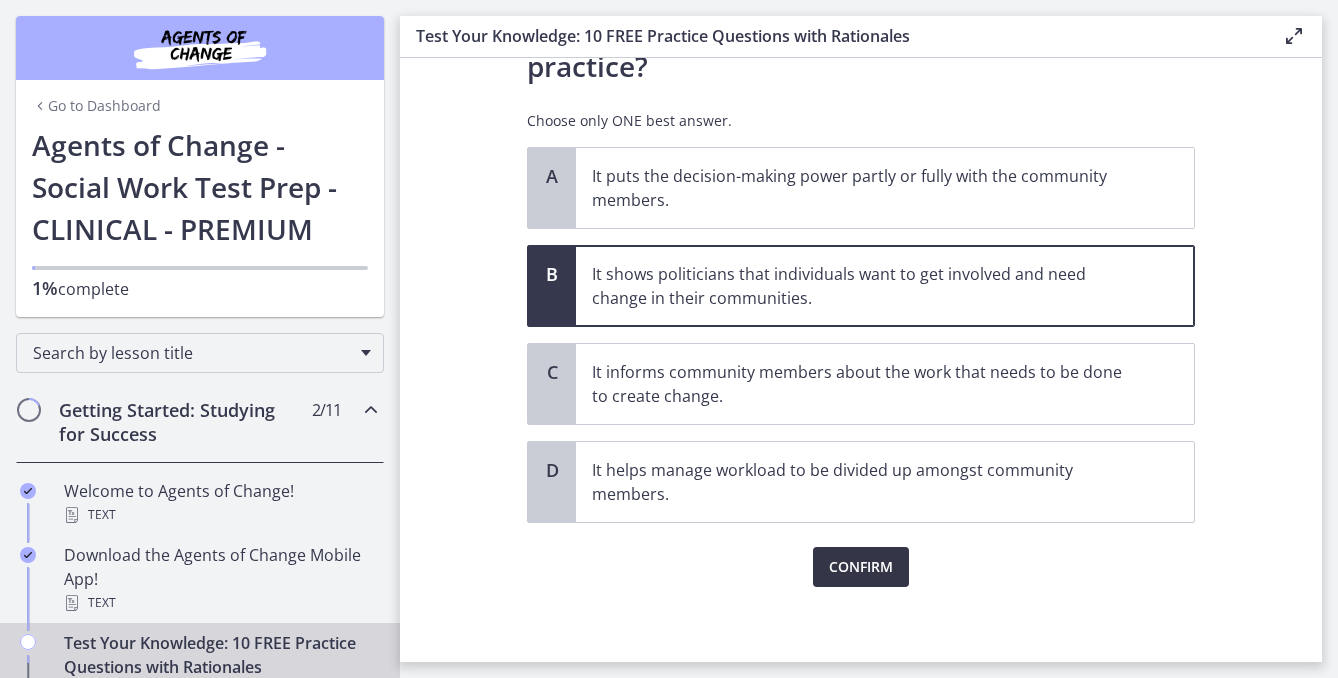 click on "Confirm" at bounding box center [861, 567] 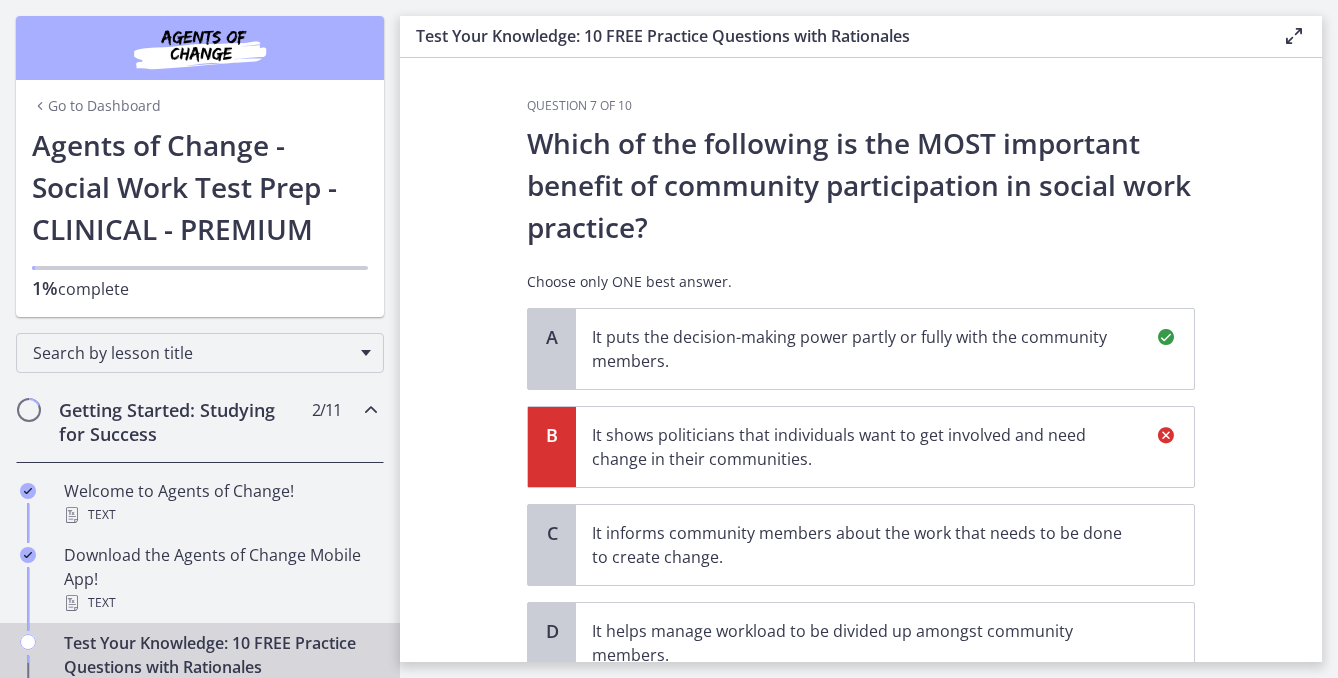 scroll, scrollTop: 376, scrollLeft: 0, axis: vertical 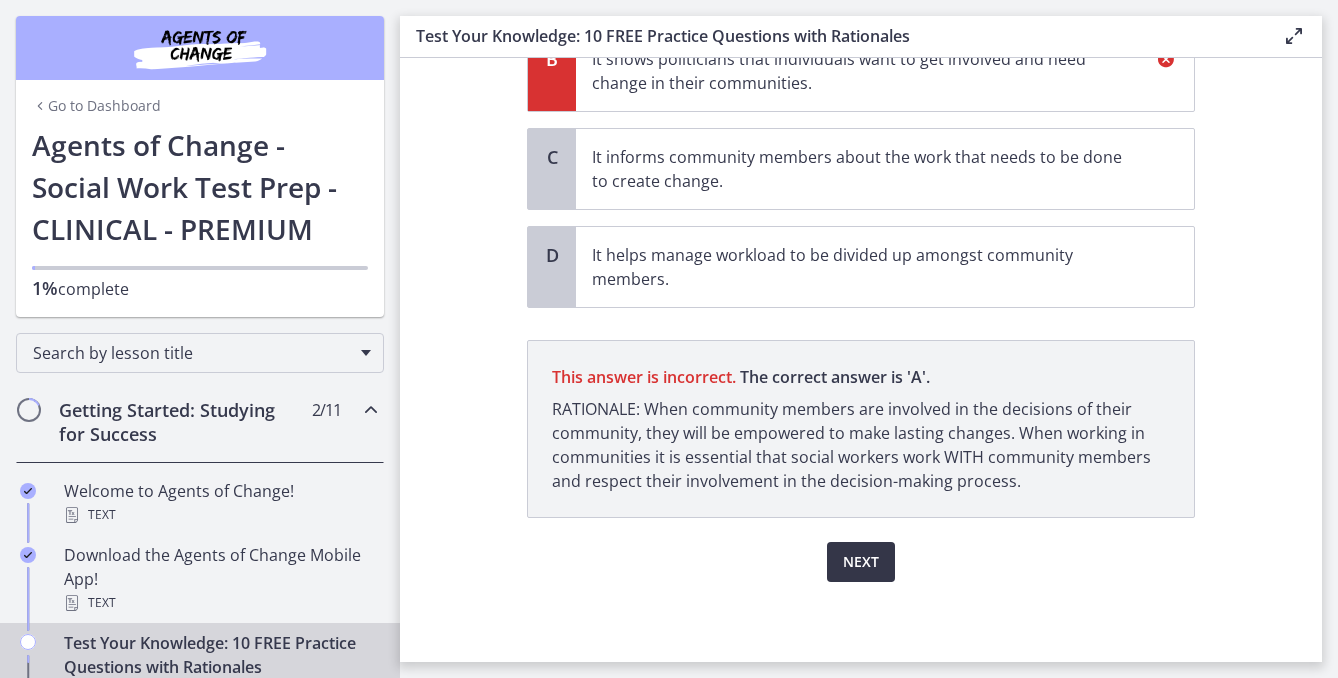 click on "Next" at bounding box center [861, 562] 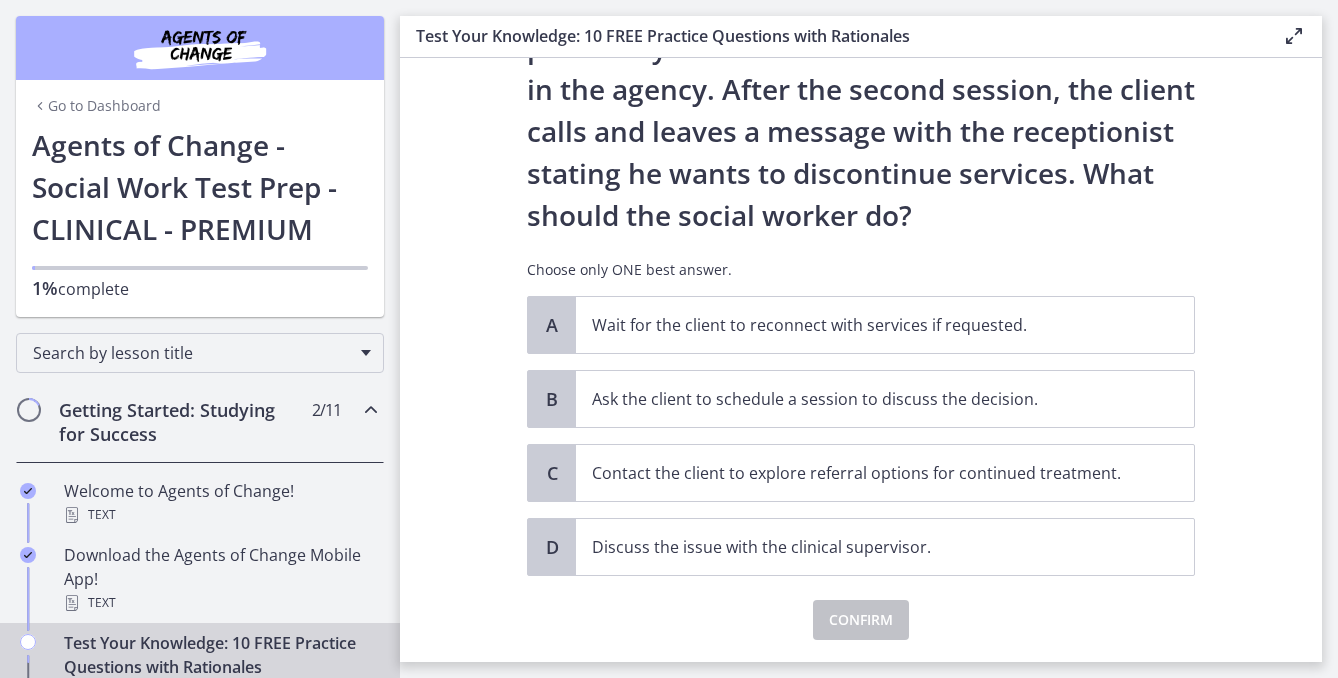 scroll, scrollTop: 176, scrollLeft: 0, axis: vertical 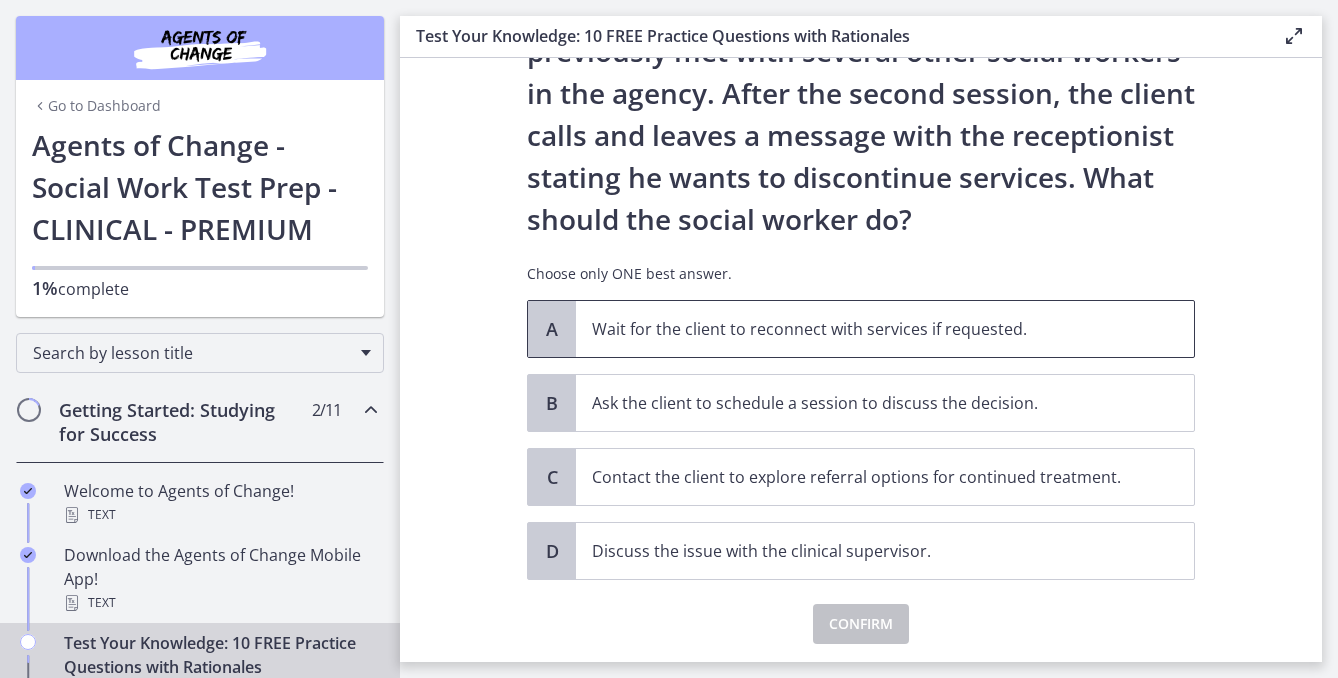 click on "Wait for the client to reconnect with services if requested." at bounding box center [865, 329] 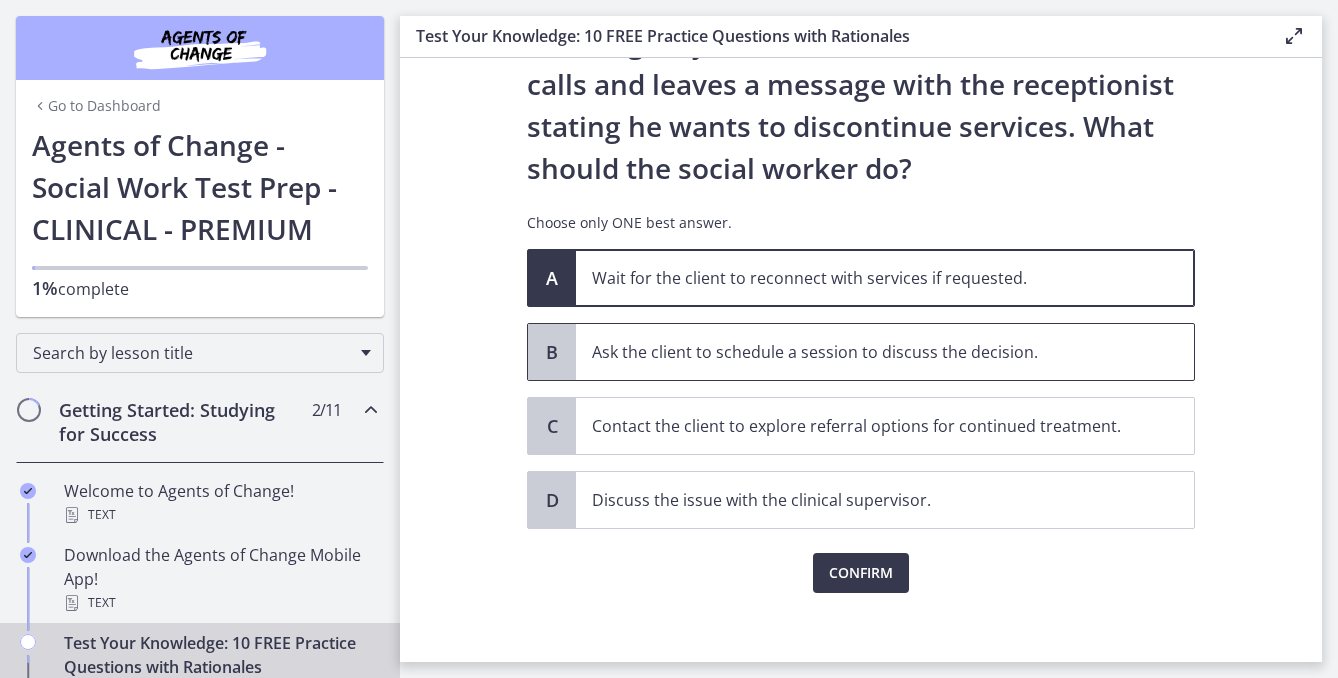 scroll, scrollTop: 238, scrollLeft: 0, axis: vertical 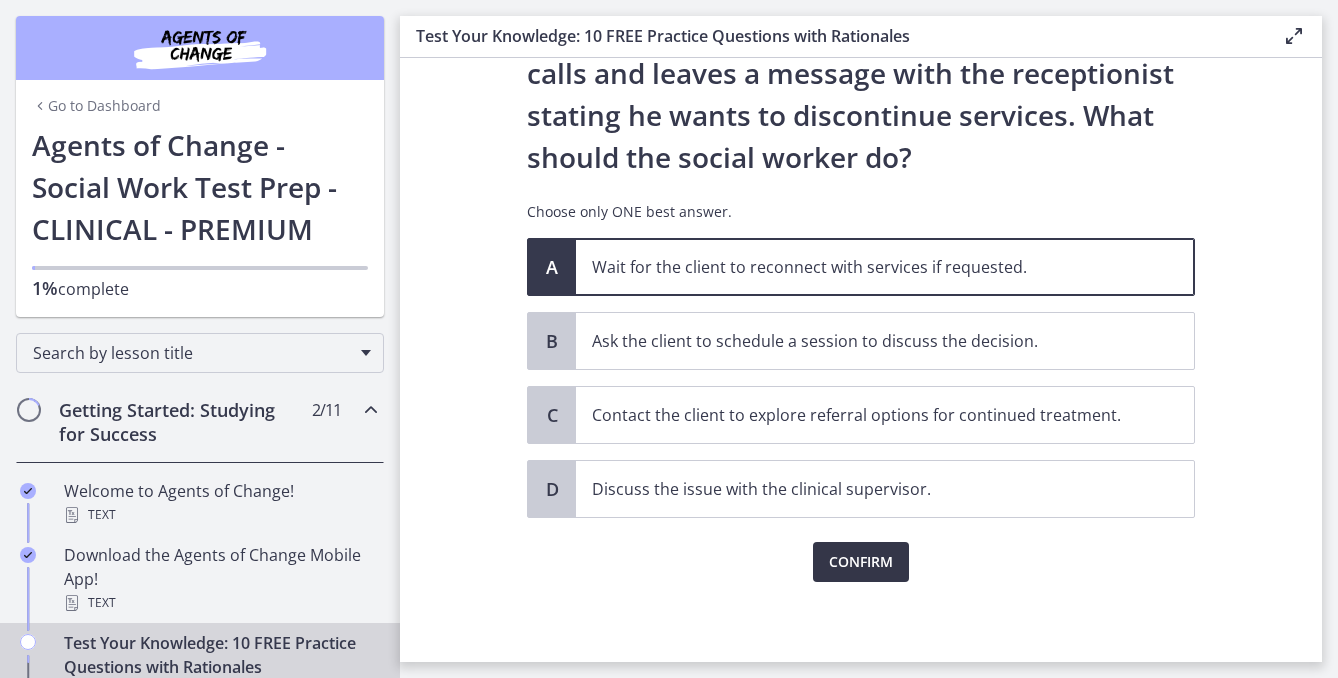 click on "Confirm" at bounding box center [861, 562] 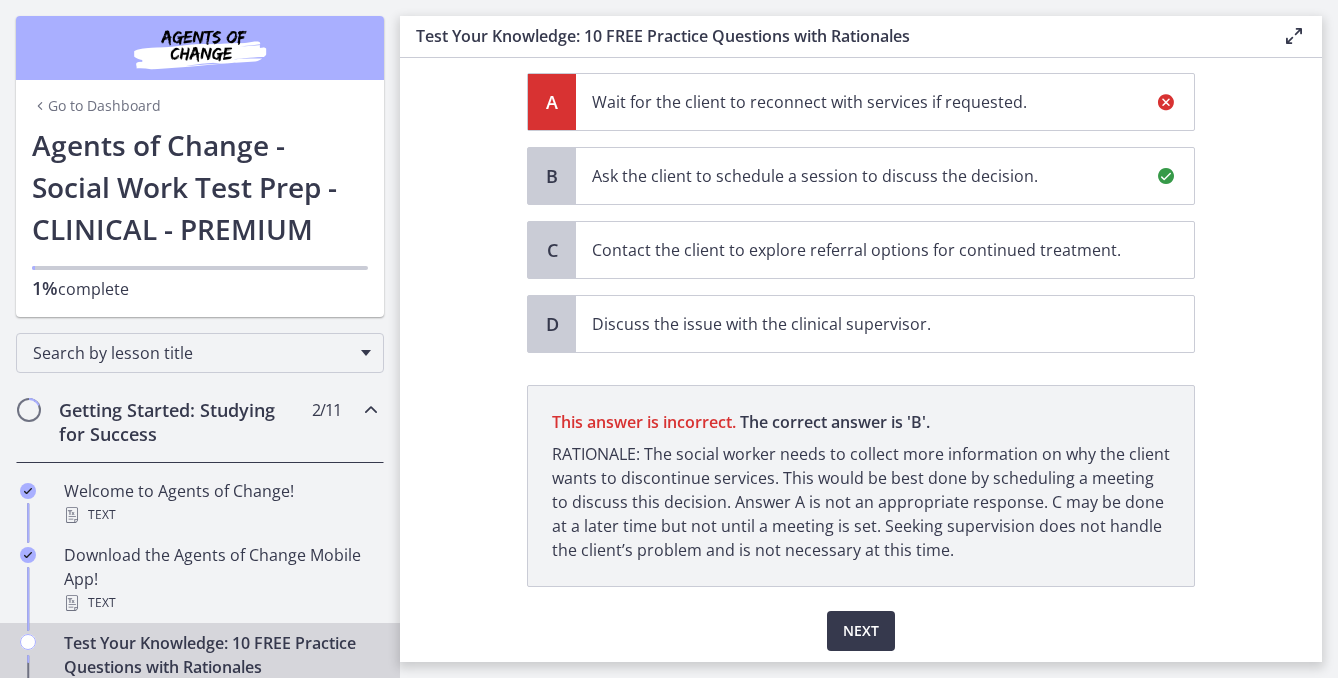 scroll, scrollTop: 392, scrollLeft: 0, axis: vertical 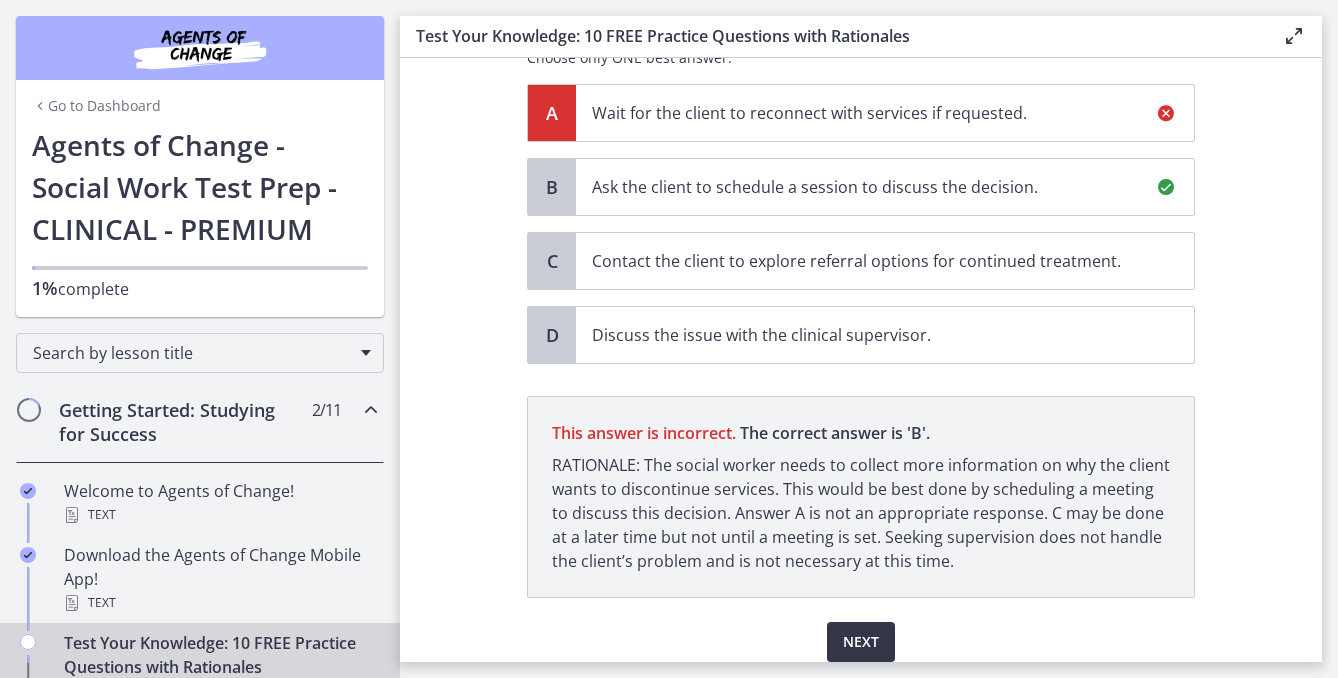 click on "Next" at bounding box center [861, 642] 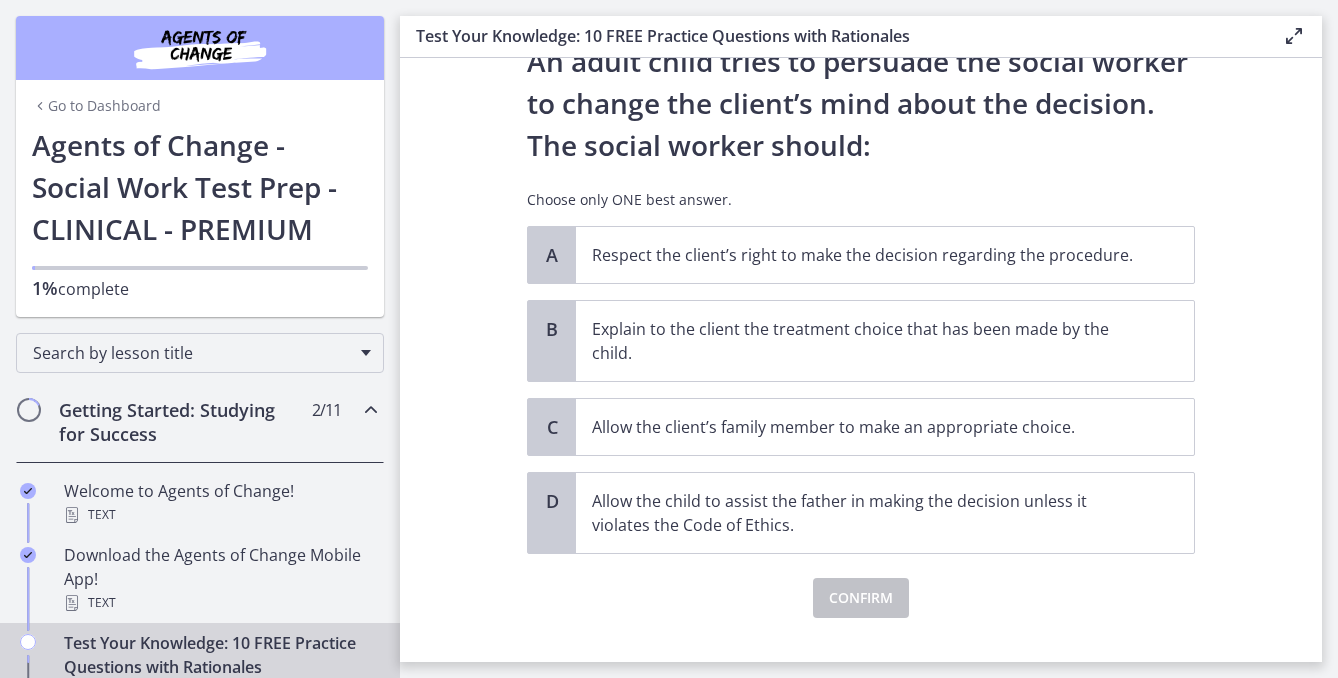 scroll, scrollTop: 286, scrollLeft: 0, axis: vertical 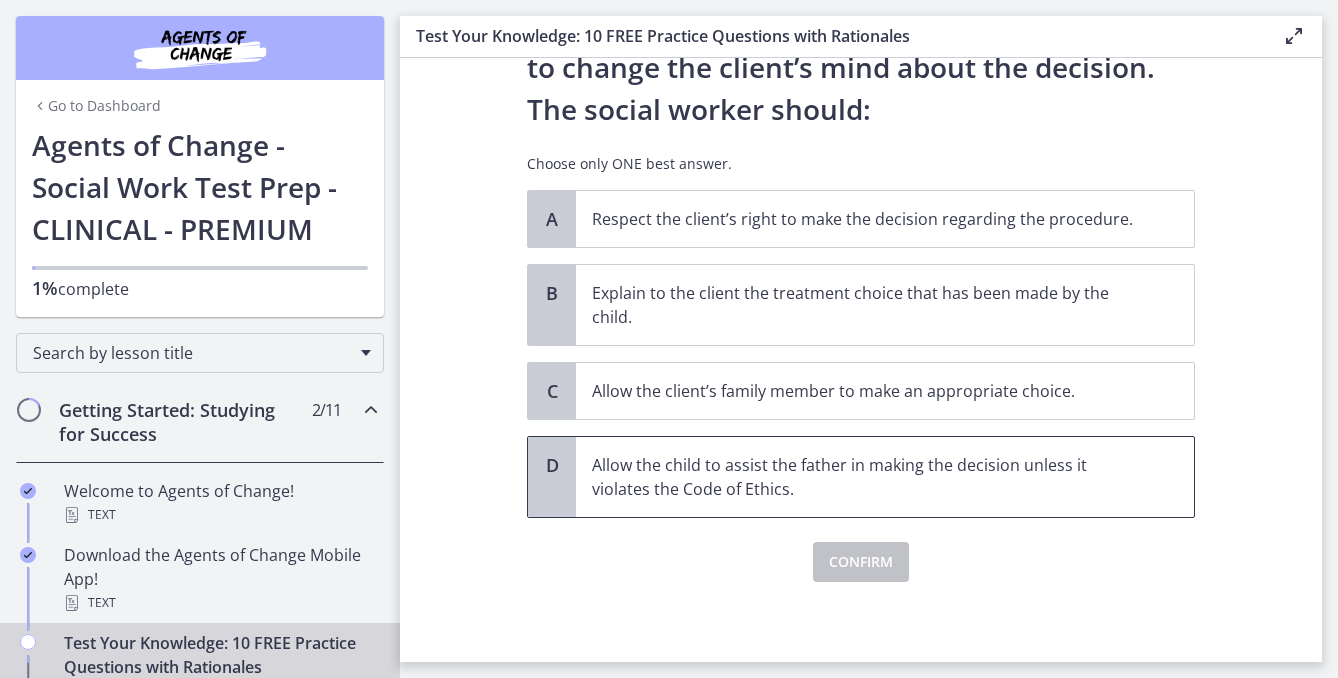 click on "Allow the child to assist the father in making the decision unless it violates the Code of Ethics." at bounding box center [865, 477] 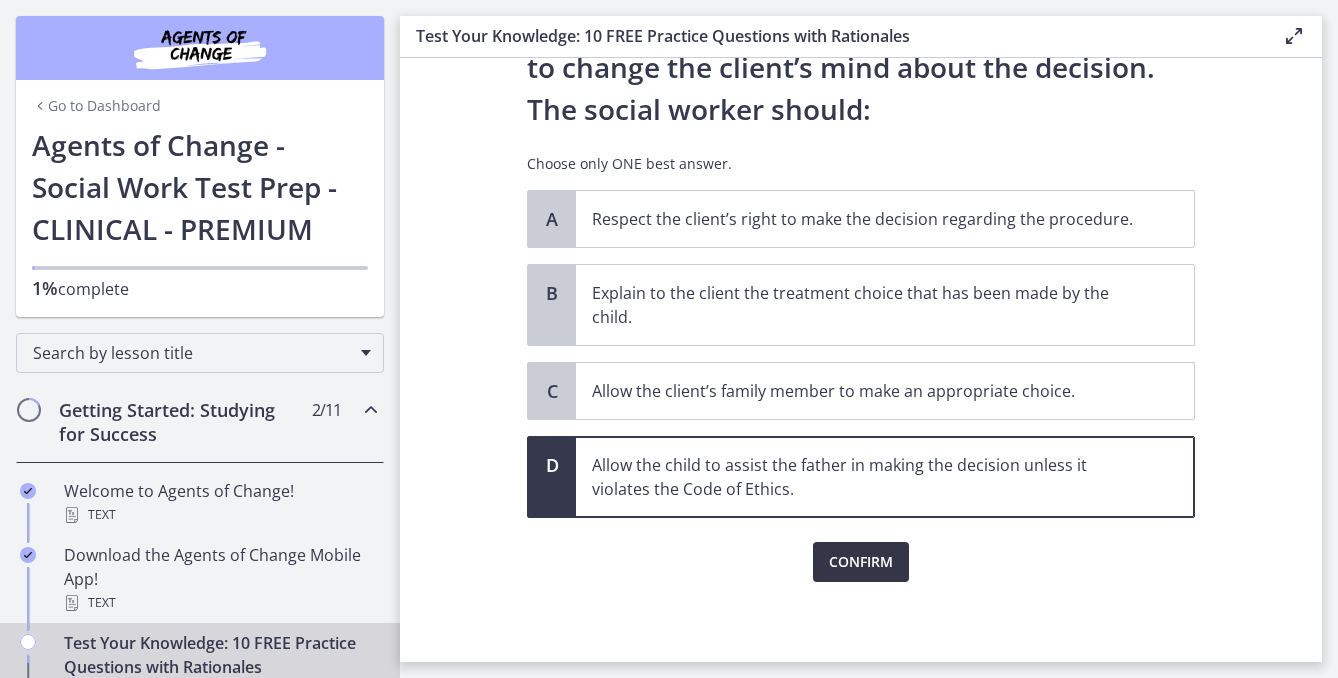 click on "Confirm" at bounding box center [861, 562] 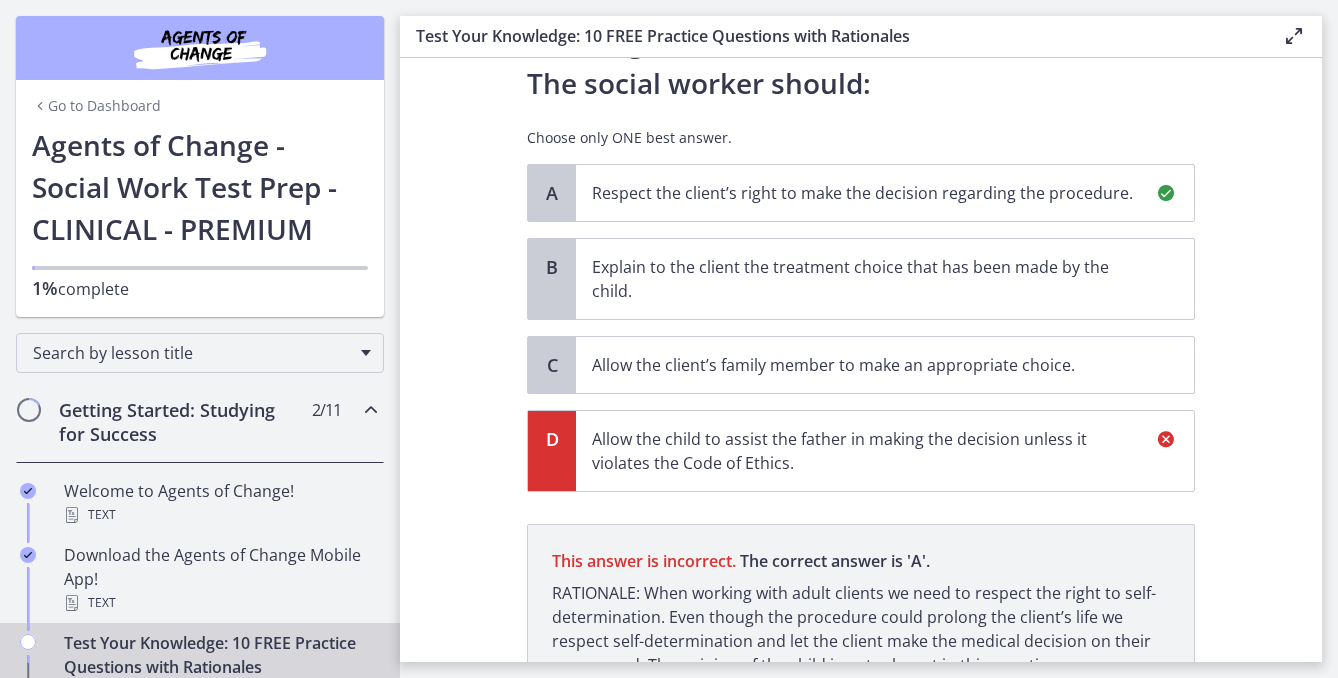 scroll, scrollTop: 205, scrollLeft: 0, axis: vertical 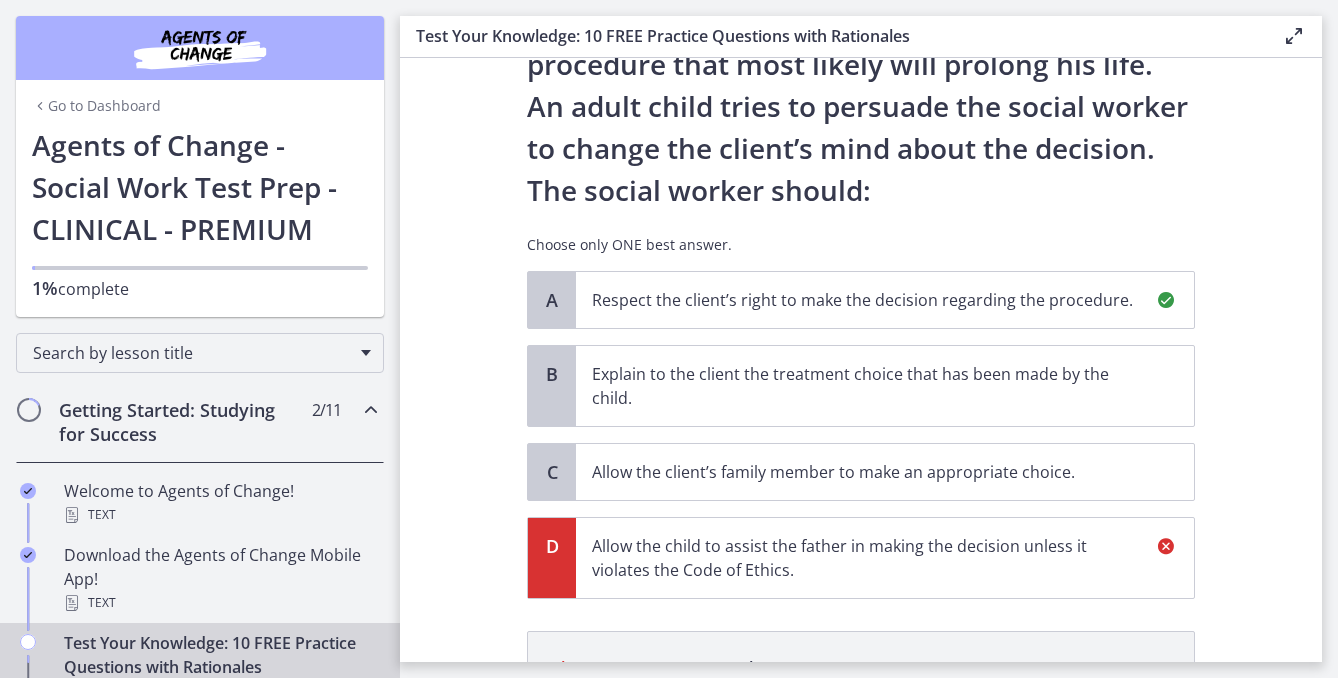 click on "Respect the client’s right to make the decision regarding the procedure." at bounding box center (885, 300) 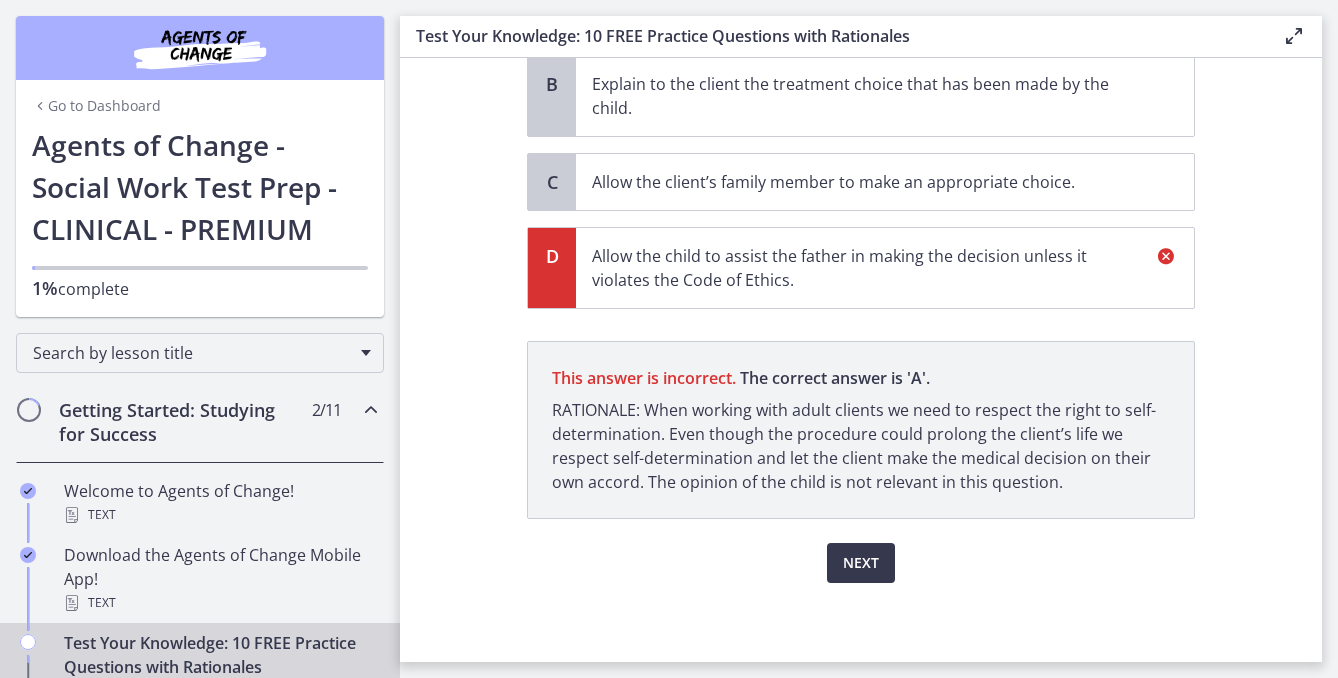 scroll, scrollTop: 496, scrollLeft: 0, axis: vertical 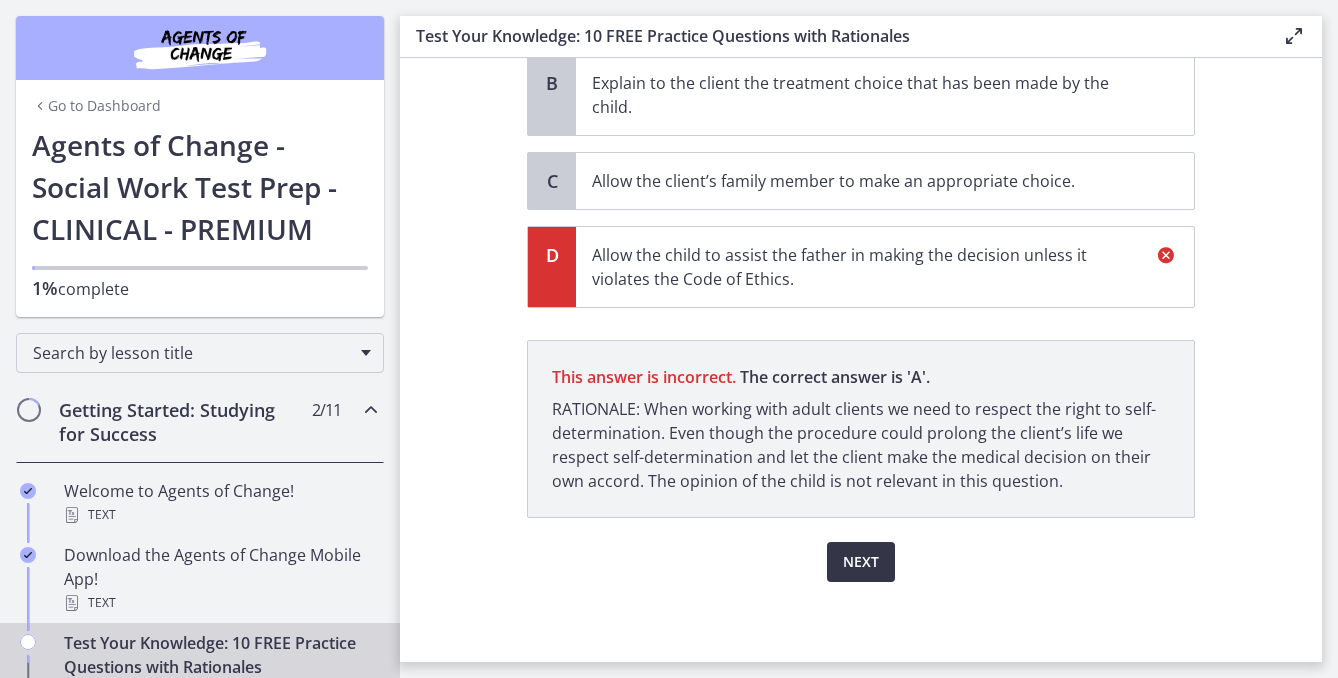click on "Next" at bounding box center (861, 562) 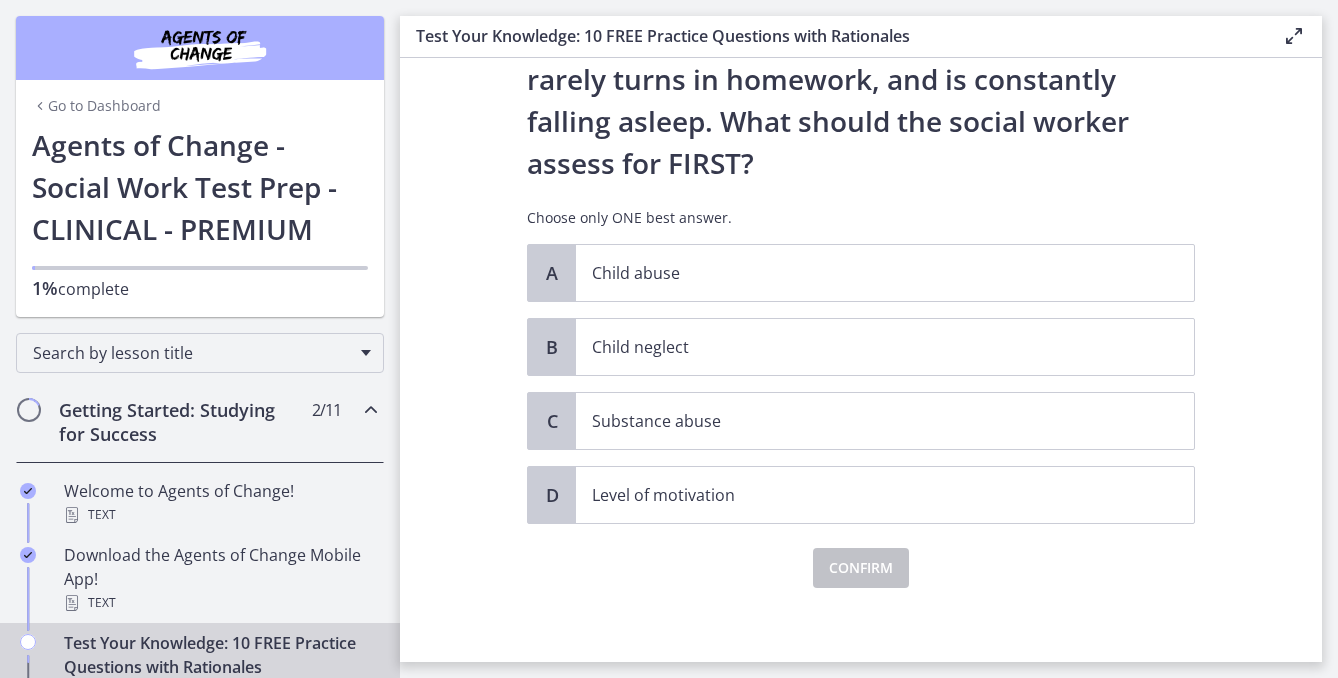 scroll, scrollTop: 196, scrollLeft: 0, axis: vertical 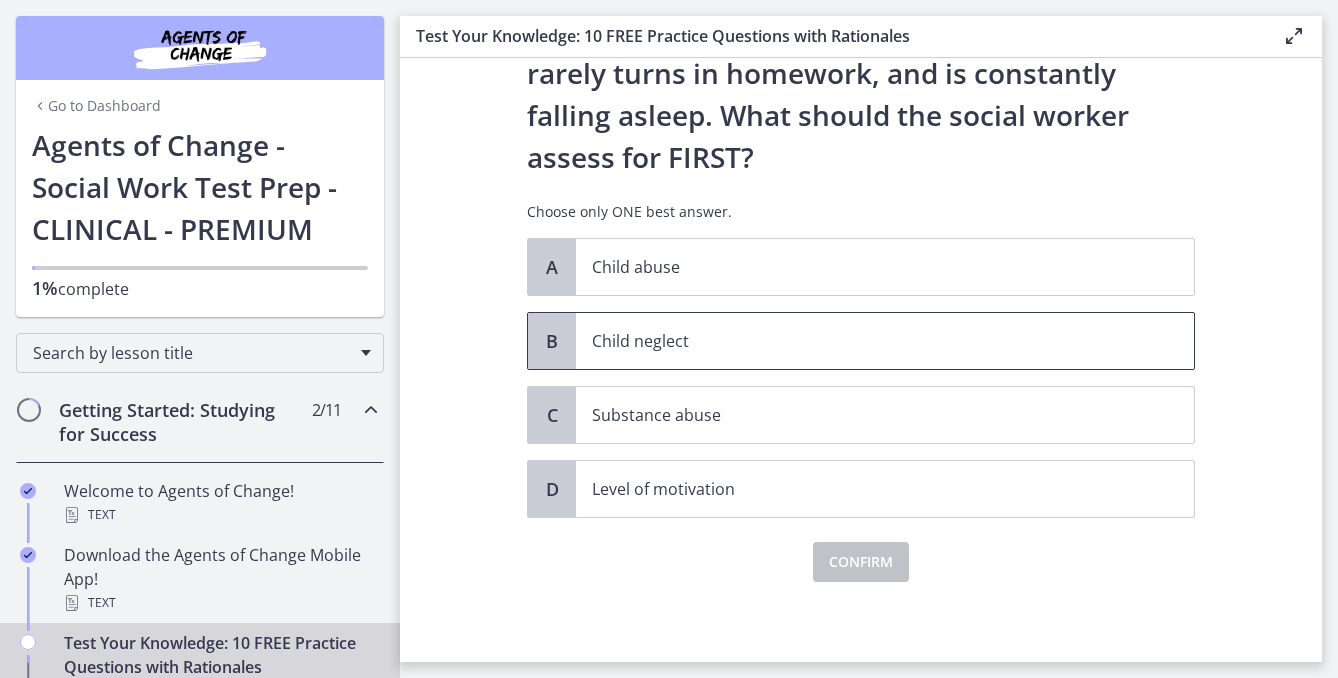 click on "Child neglect" at bounding box center (865, 341) 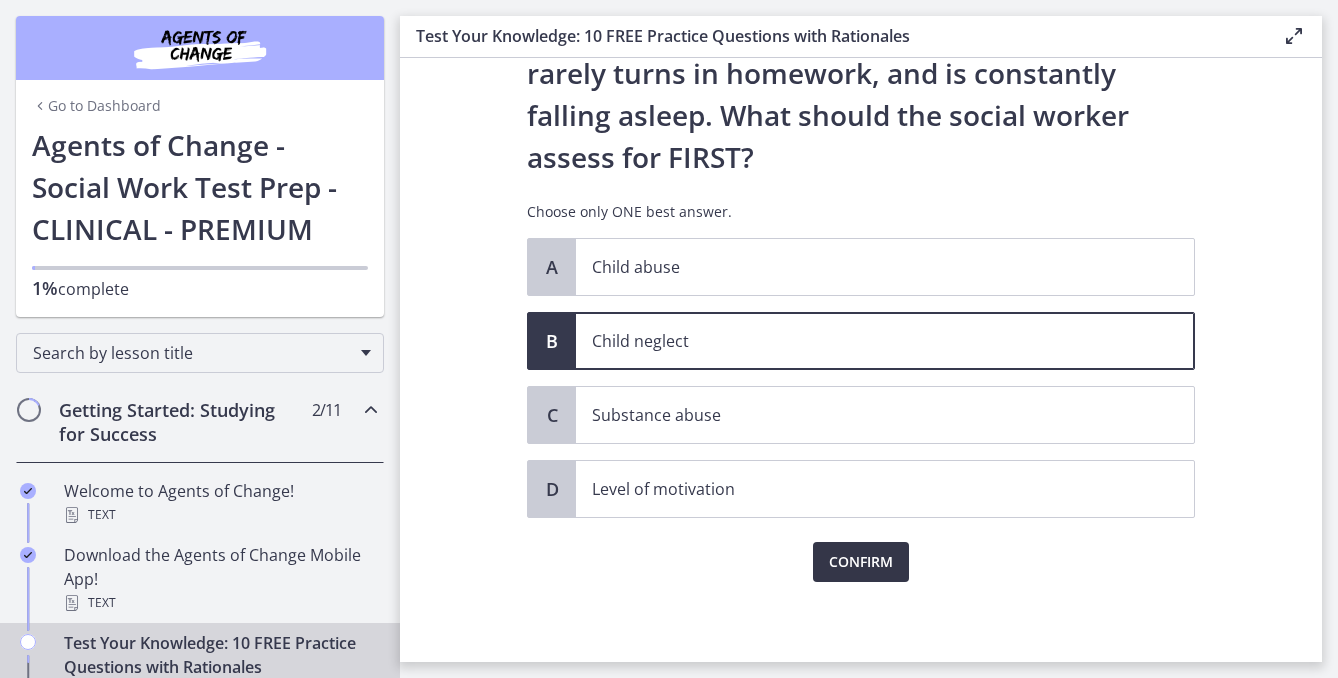 click on "Confirm" at bounding box center (861, 562) 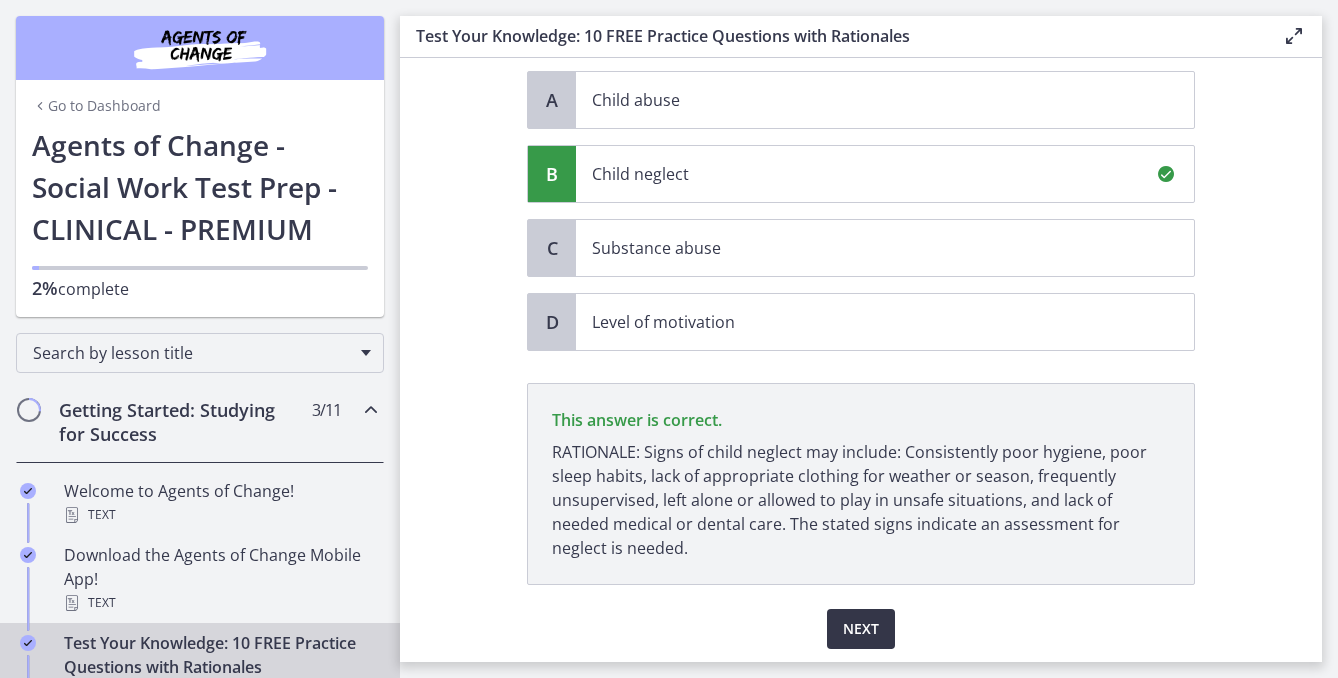 scroll, scrollTop: 430, scrollLeft: 0, axis: vertical 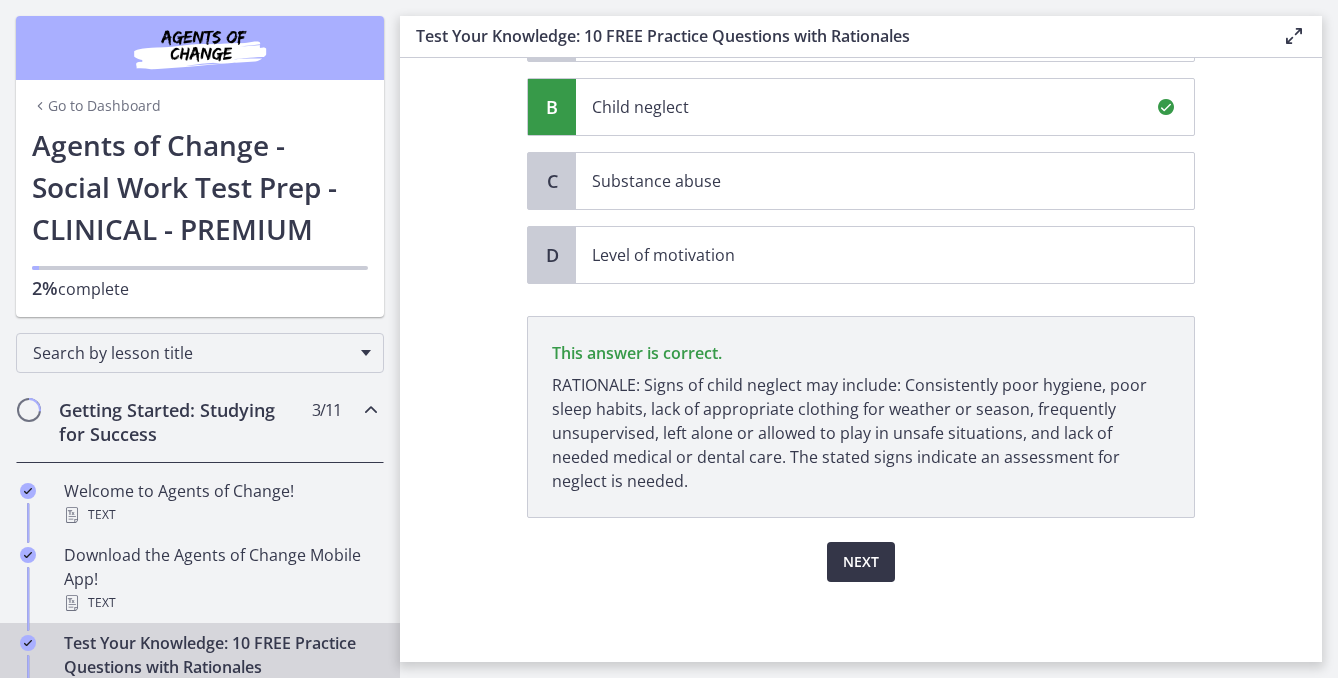 click on "Next" at bounding box center [861, 562] 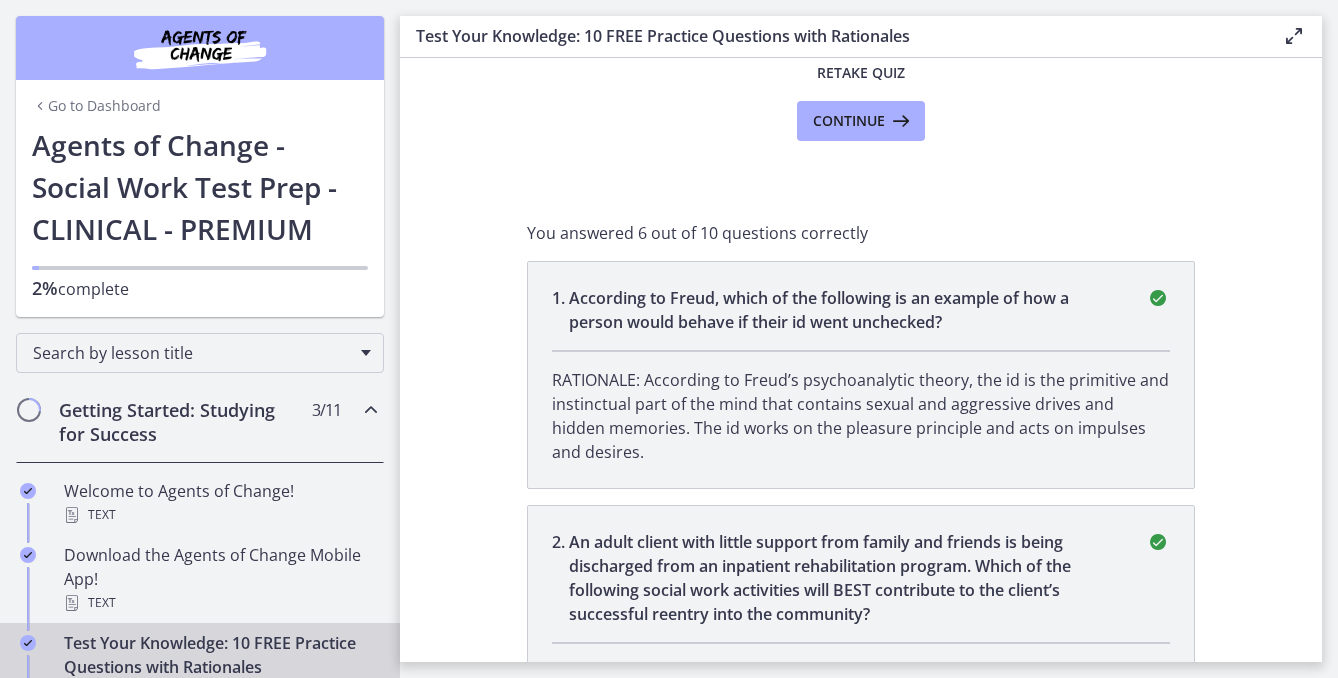scroll, scrollTop: 0, scrollLeft: 0, axis: both 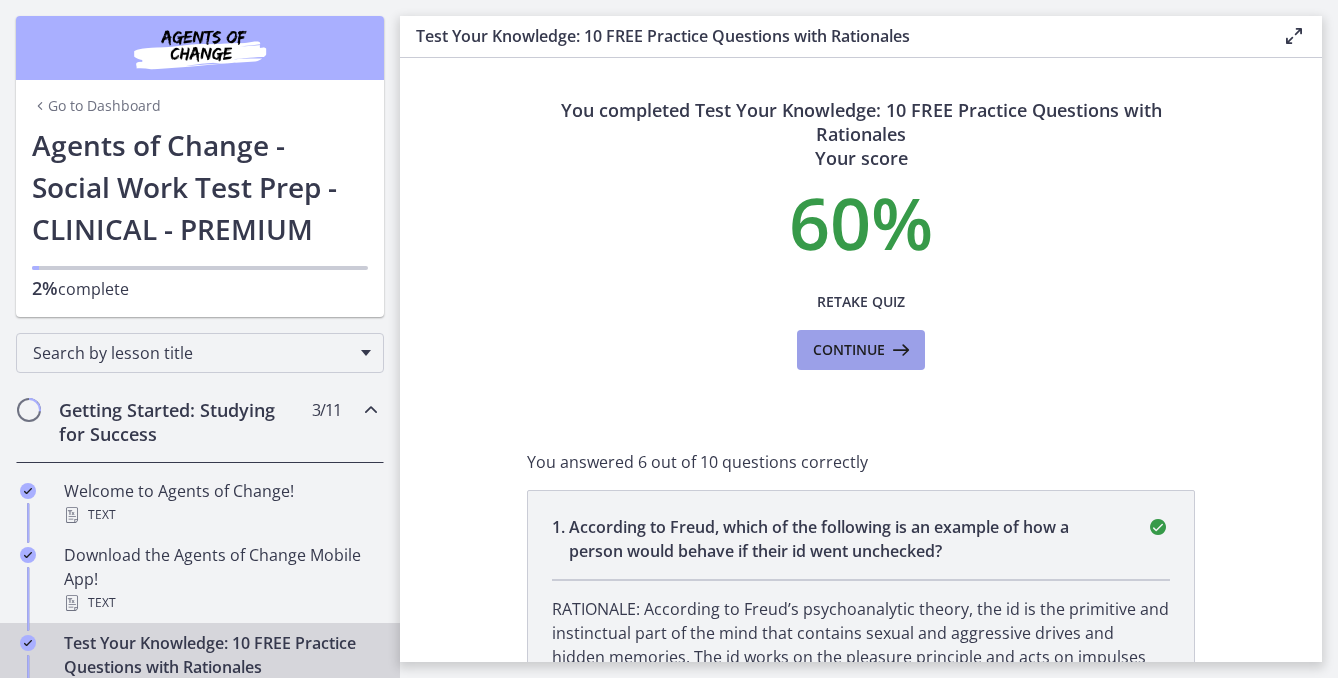 click on "Continue" at bounding box center [849, 350] 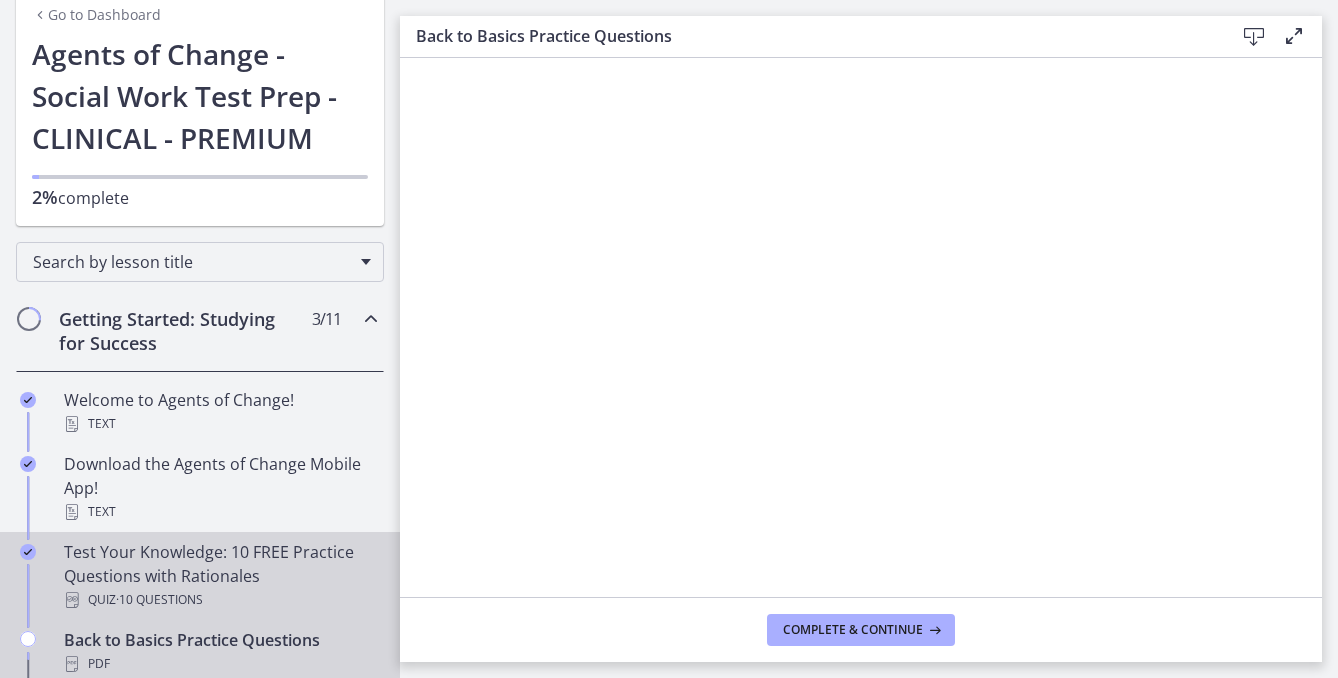 scroll, scrollTop: 0, scrollLeft: 0, axis: both 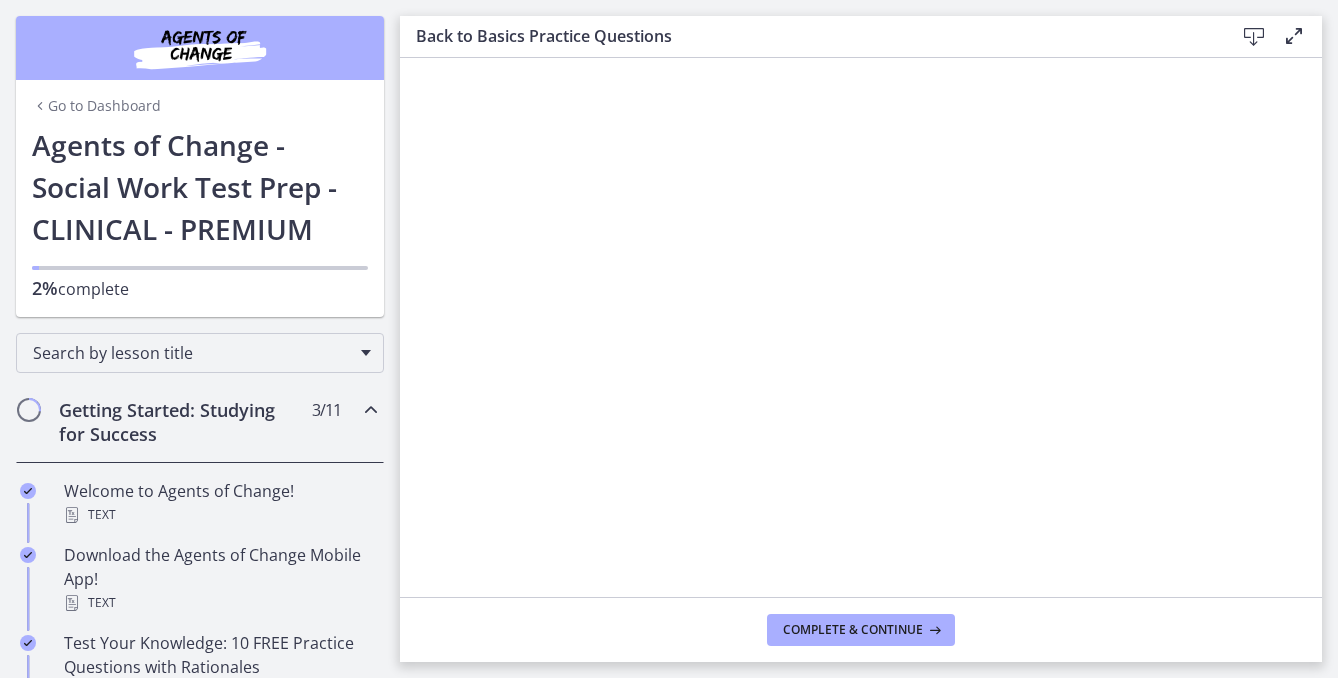 click at bounding box center [1294, 36] 